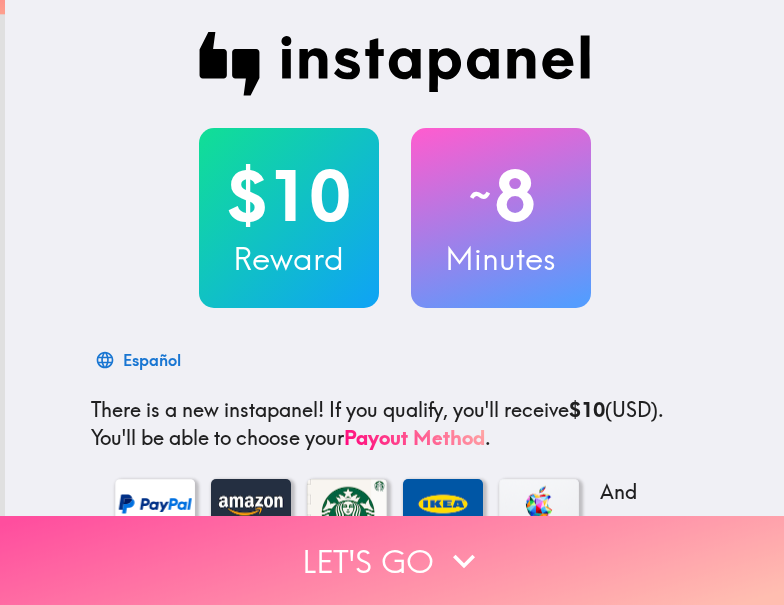 scroll, scrollTop: 0, scrollLeft: 0, axis: both 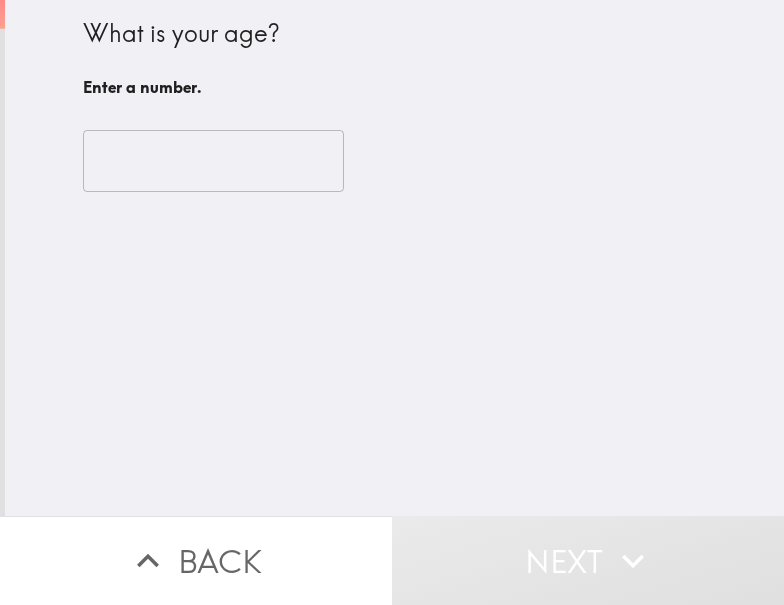 click at bounding box center (213, 161) 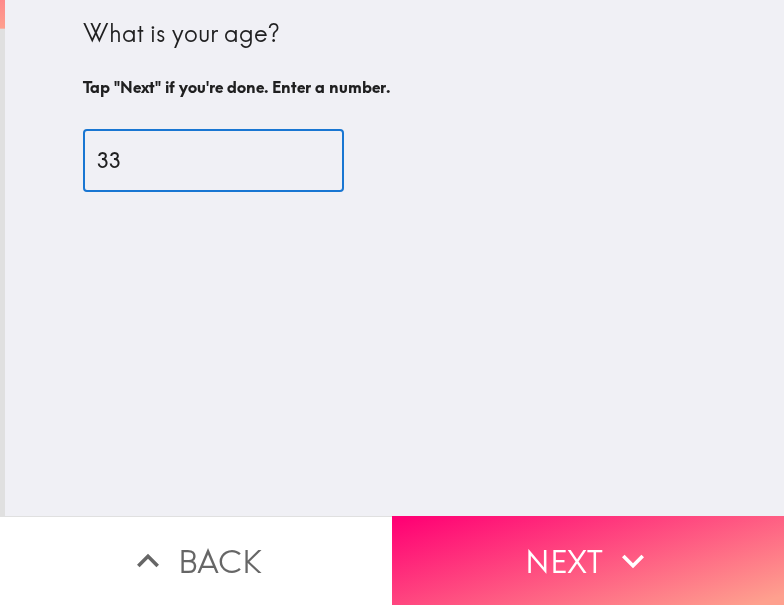 type on "33" 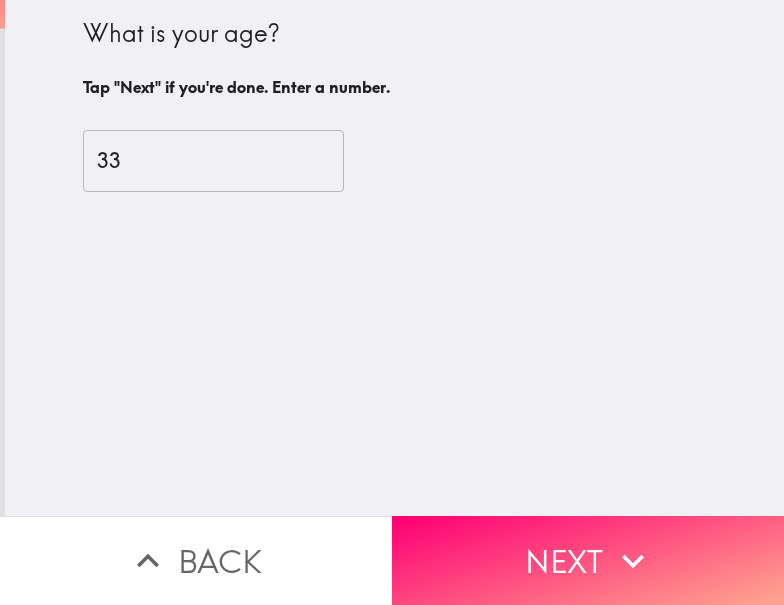 drag, startPoint x: 669, startPoint y: 524, endPoint x: 746, endPoint y: 530, distance: 77.23341 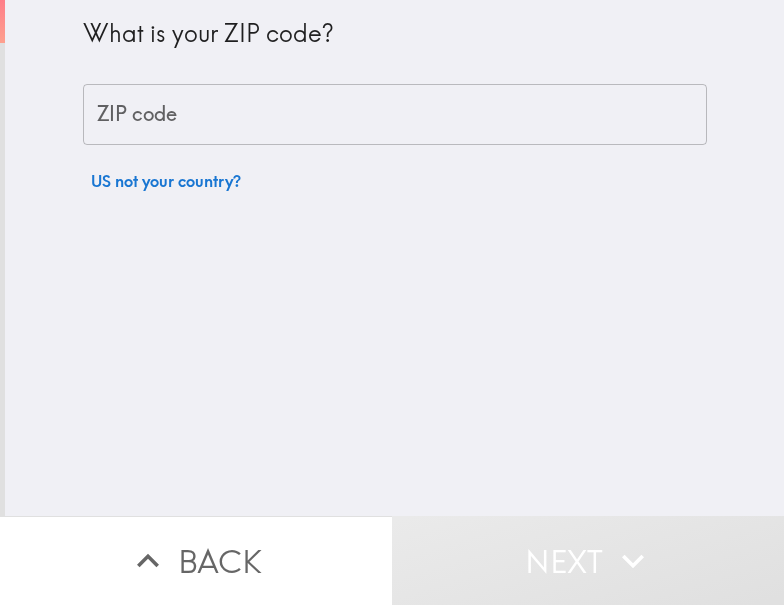 click on "ZIP code" at bounding box center (395, 115) 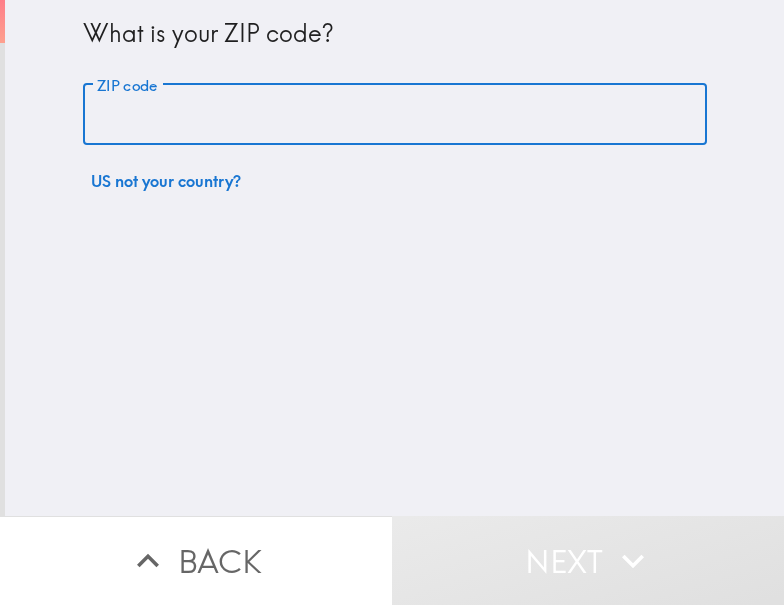paste on "32803" 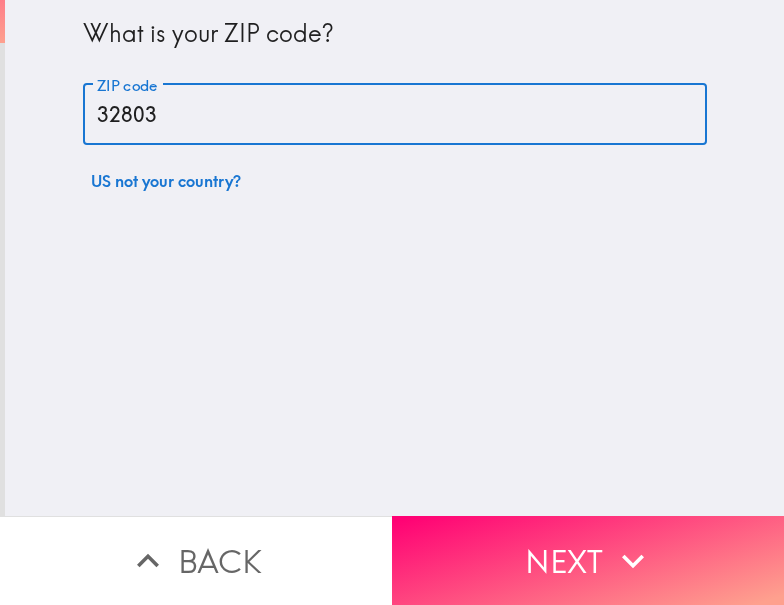 type on "32803" 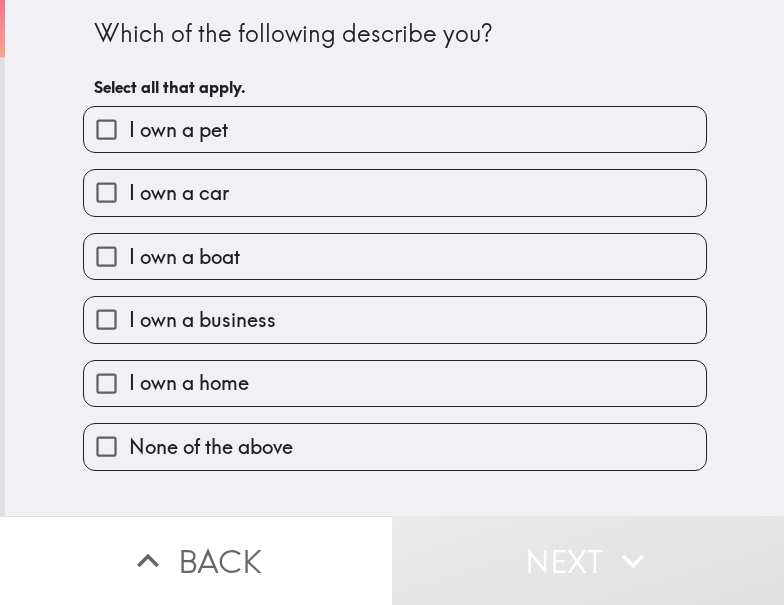 click on "I own a home" at bounding box center [395, 383] 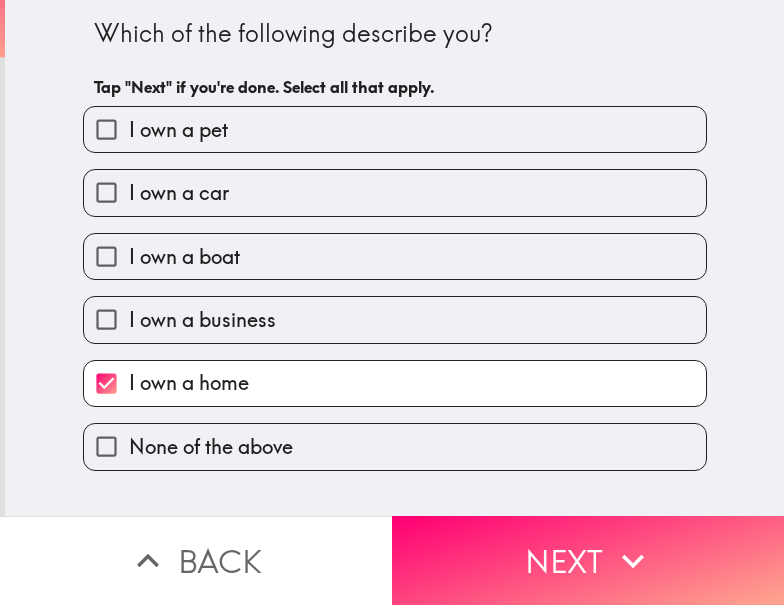 click on "I own a car" at bounding box center (395, 192) 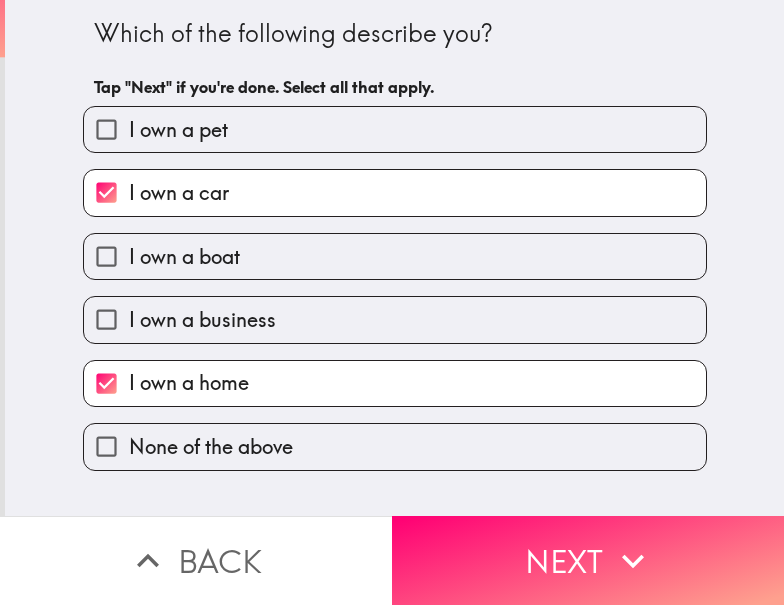 click on "I own a business" at bounding box center [395, 319] 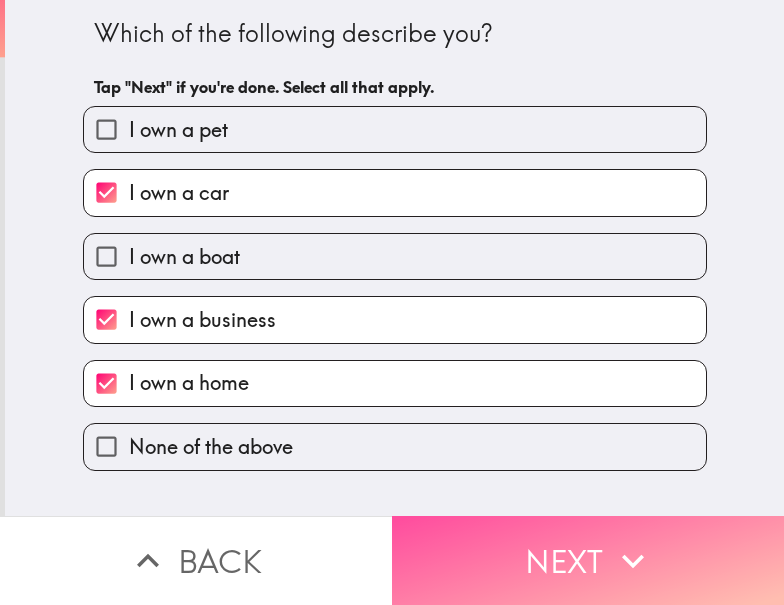 drag, startPoint x: 566, startPoint y: 528, endPoint x: 757, endPoint y: 532, distance: 191.04189 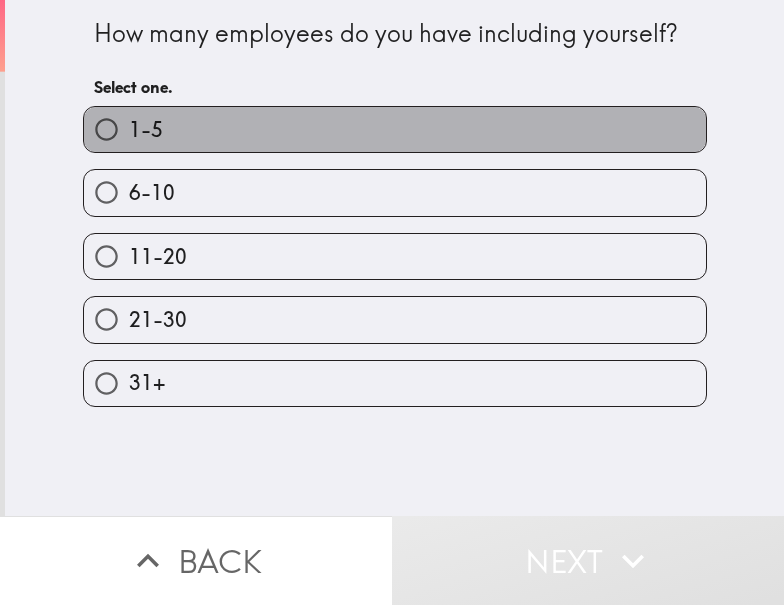 drag, startPoint x: 236, startPoint y: 123, endPoint x: 302, endPoint y: 123, distance: 66 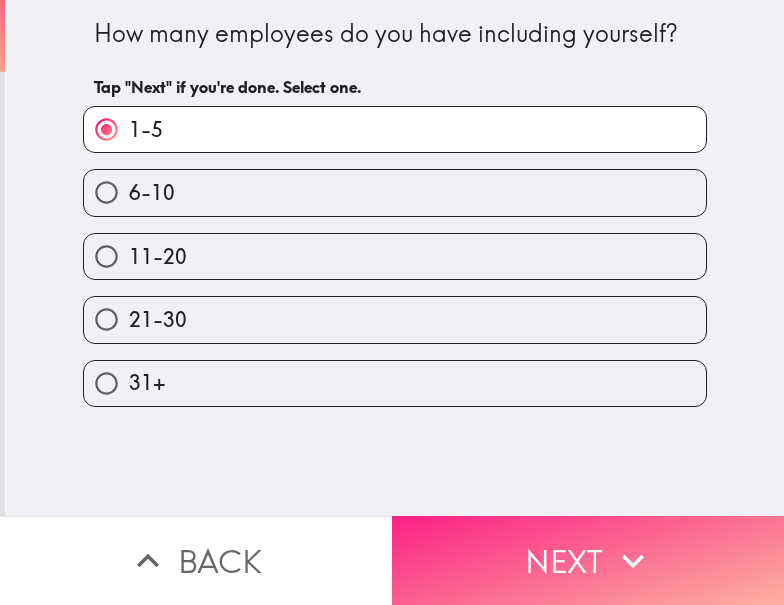 click on "Next" at bounding box center (588, 560) 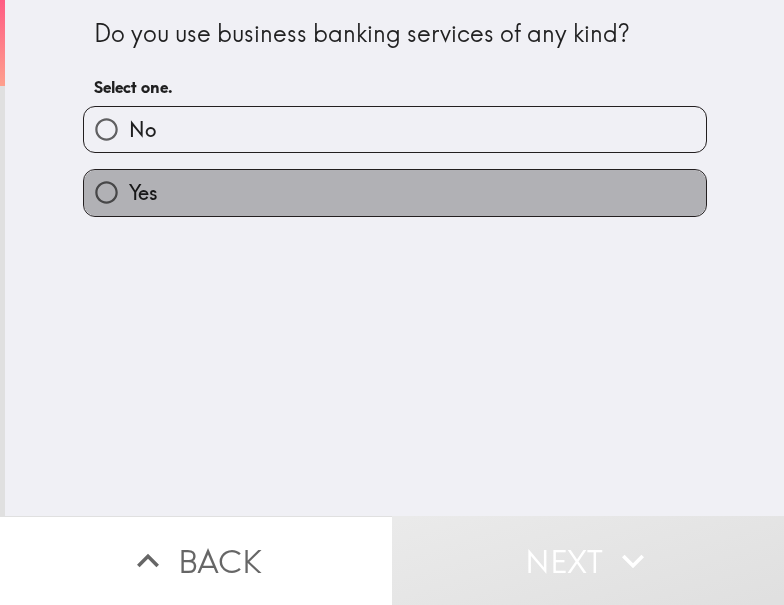 click on "Yes" at bounding box center (395, 192) 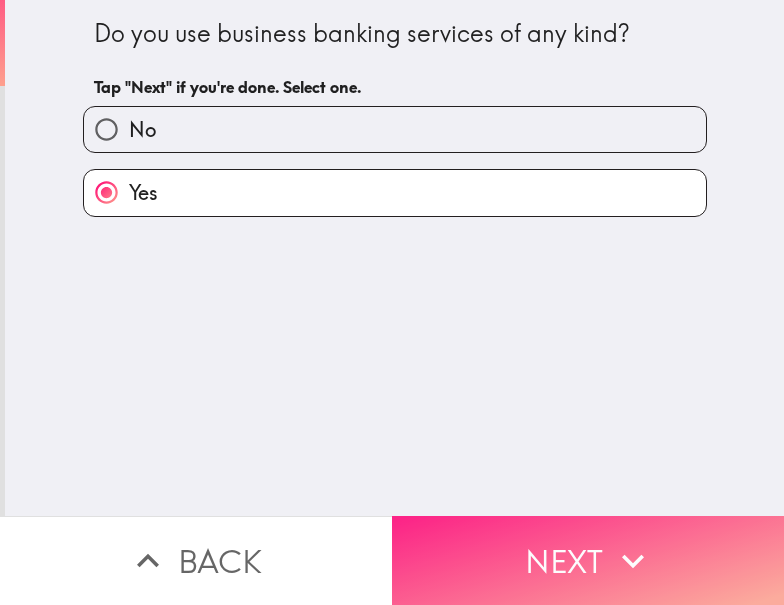click on "Next" at bounding box center (588, 560) 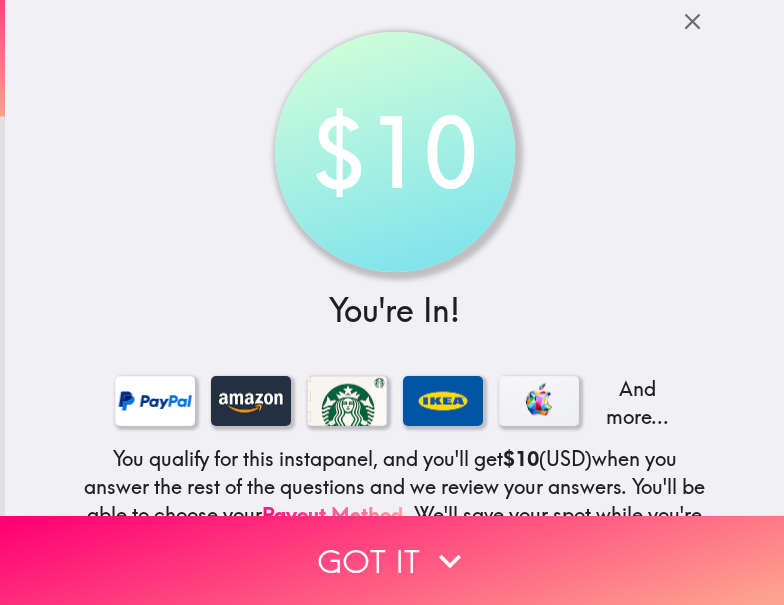 drag, startPoint x: 394, startPoint y: 526, endPoint x: 781, endPoint y: 552, distance: 387.8724 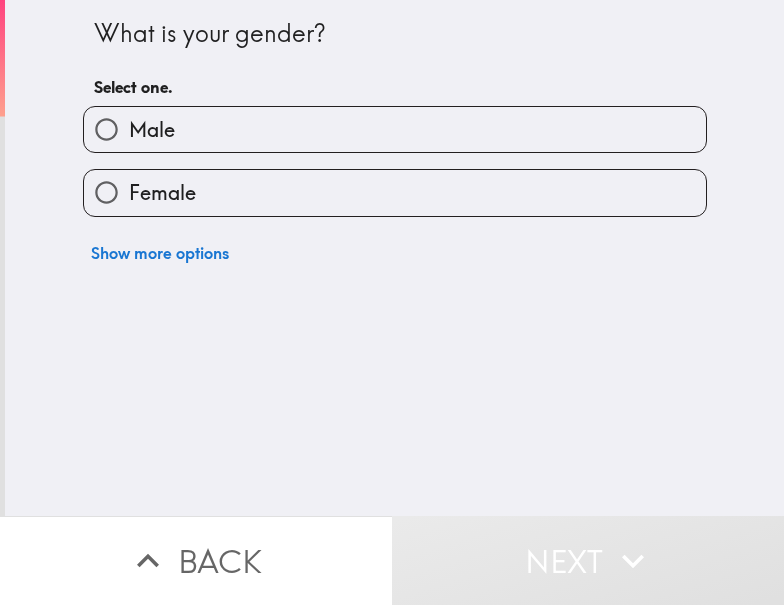 drag, startPoint x: 316, startPoint y: 201, endPoint x: 332, endPoint y: 201, distance: 16 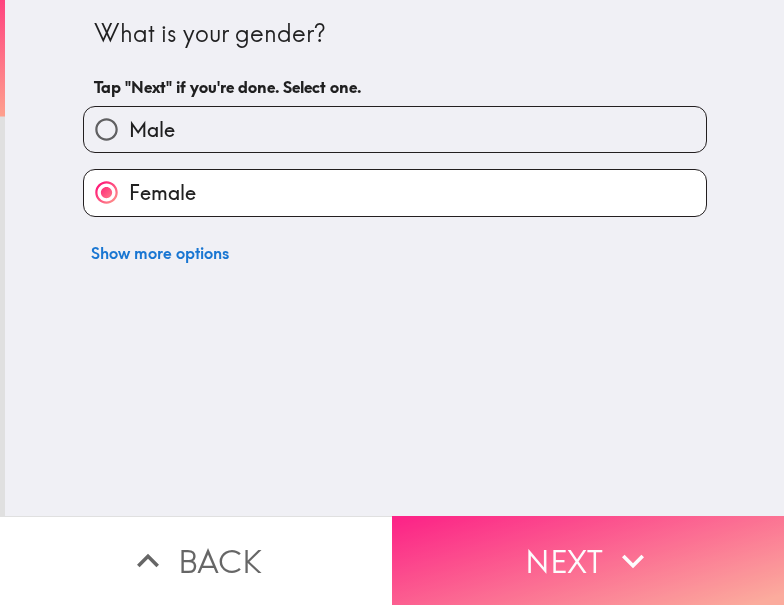 click 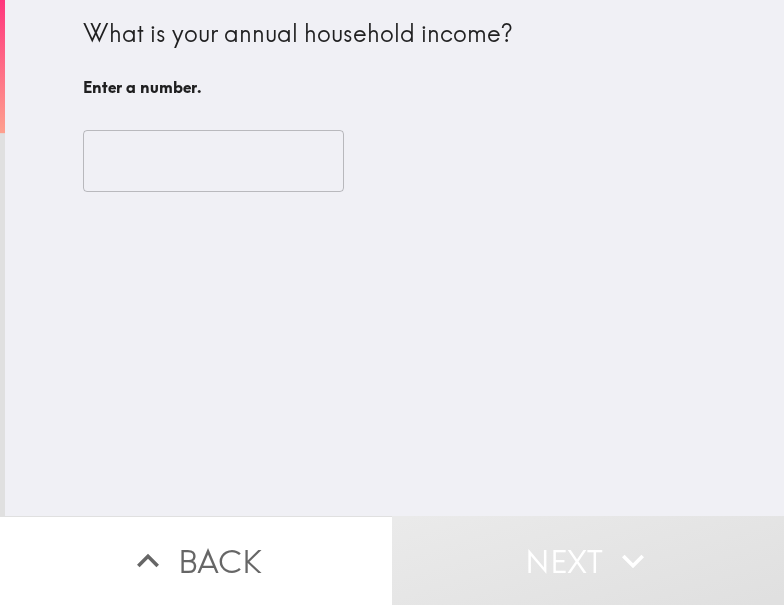click at bounding box center (213, 161) 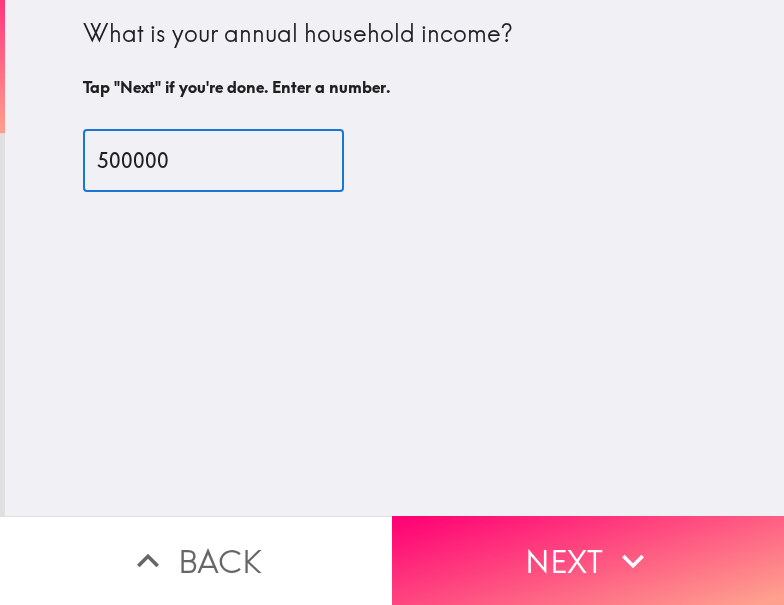 type on "500000" 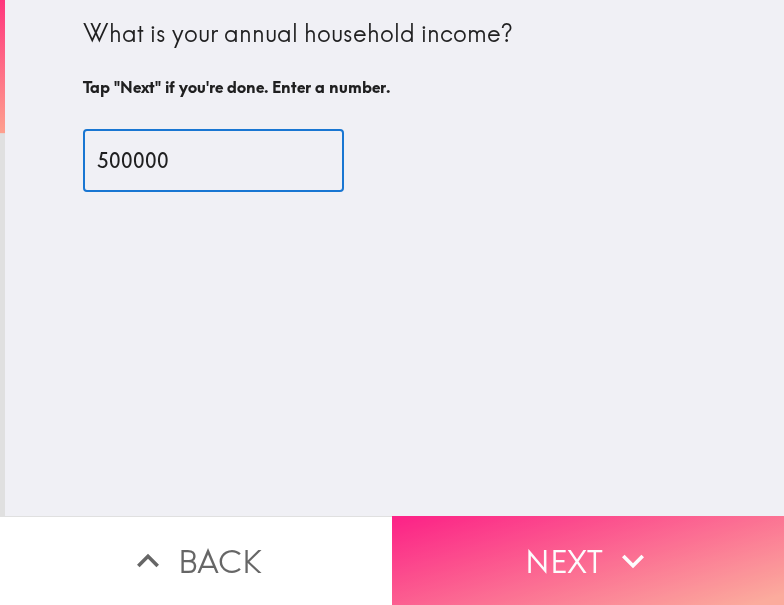 drag, startPoint x: 514, startPoint y: 552, endPoint x: 671, endPoint y: 552, distance: 157 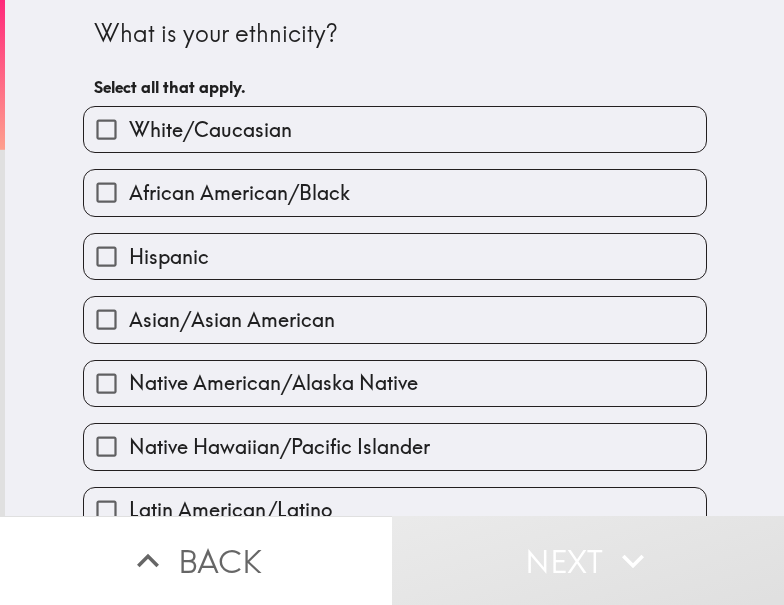 drag, startPoint x: 331, startPoint y: 112, endPoint x: 468, endPoint y: 135, distance: 138.91724 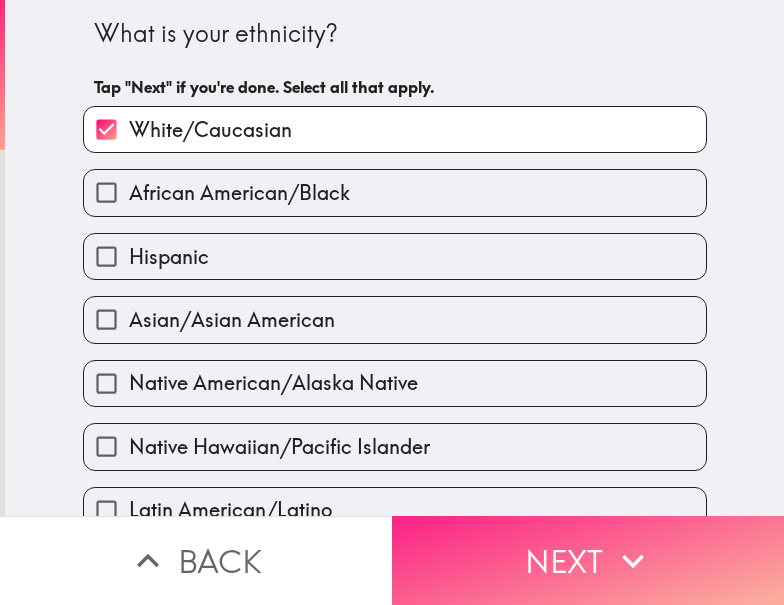 drag, startPoint x: 529, startPoint y: 540, endPoint x: 756, endPoint y: 537, distance: 227.01982 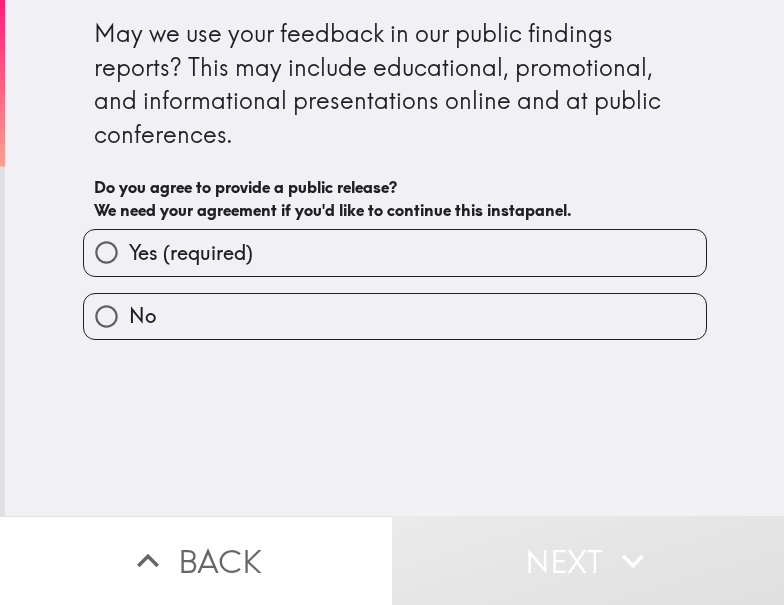 click on "Yes (required)" at bounding box center [191, 253] 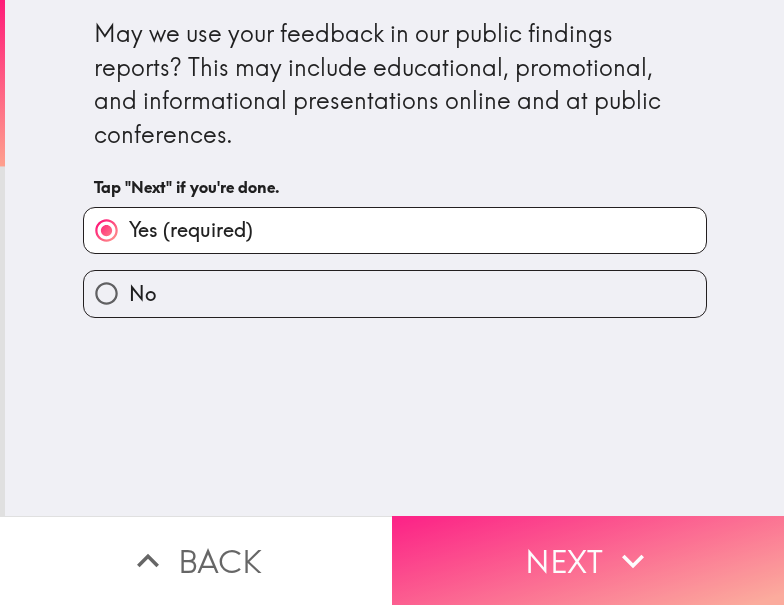 drag, startPoint x: 635, startPoint y: 539, endPoint x: 734, endPoint y: 538, distance: 99.00505 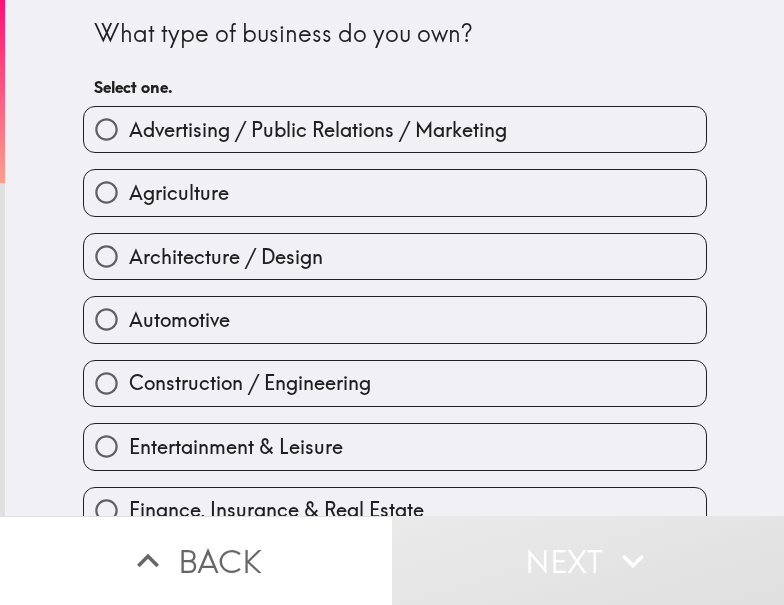 click on "Agriculture" at bounding box center (395, 192) 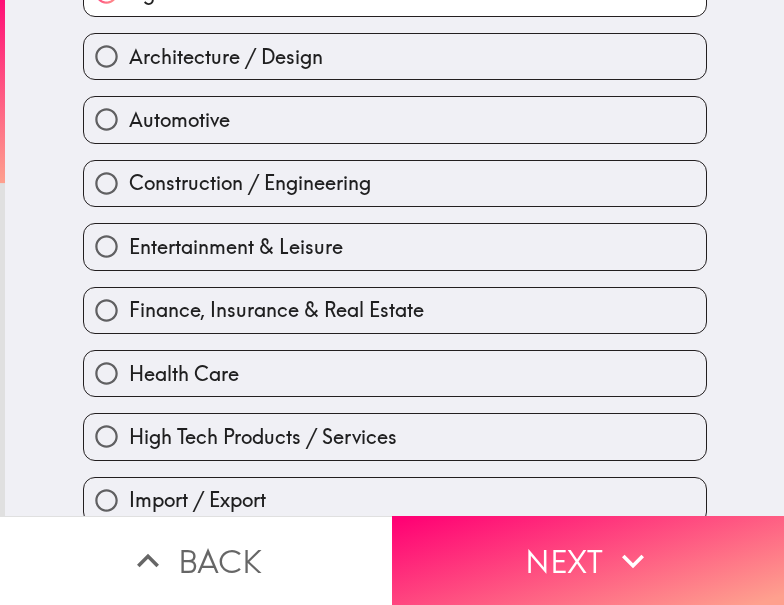 scroll, scrollTop: 300, scrollLeft: 0, axis: vertical 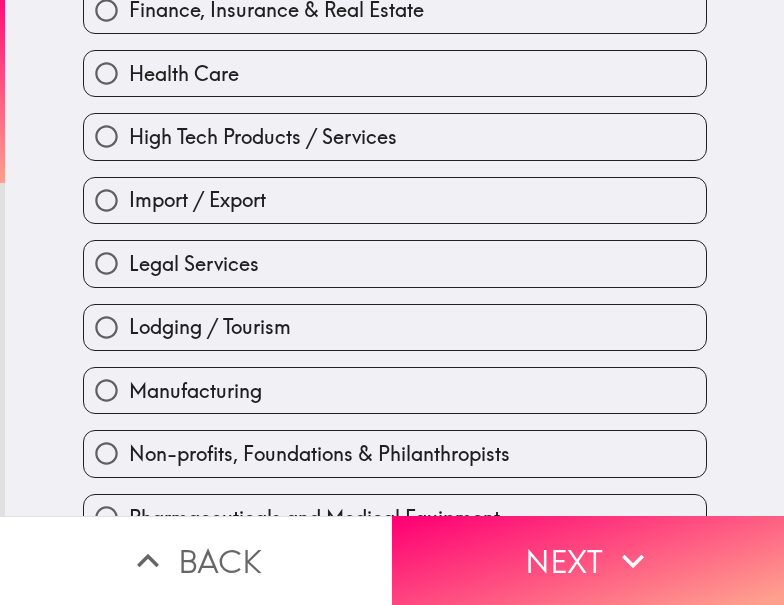 click on "Legal Services" at bounding box center (194, 264) 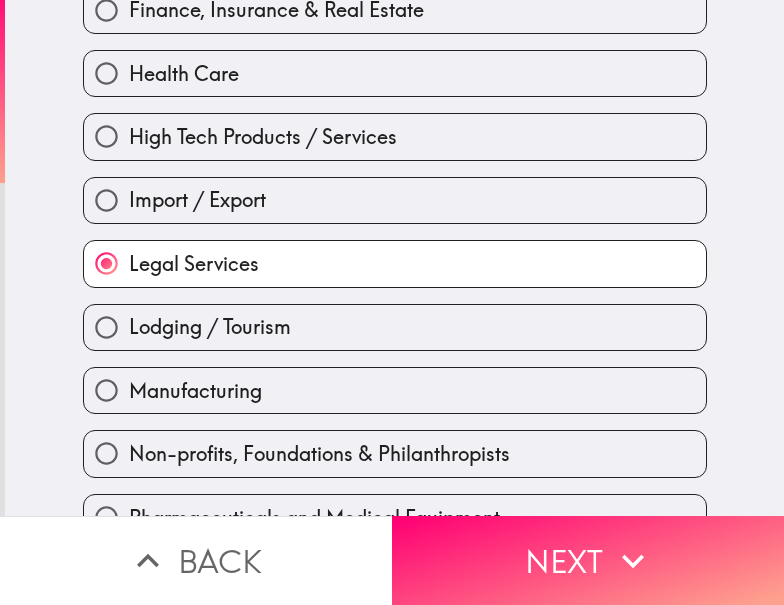 scroll, scrollTop: 700, scrollLeft: 0, axis: vertical 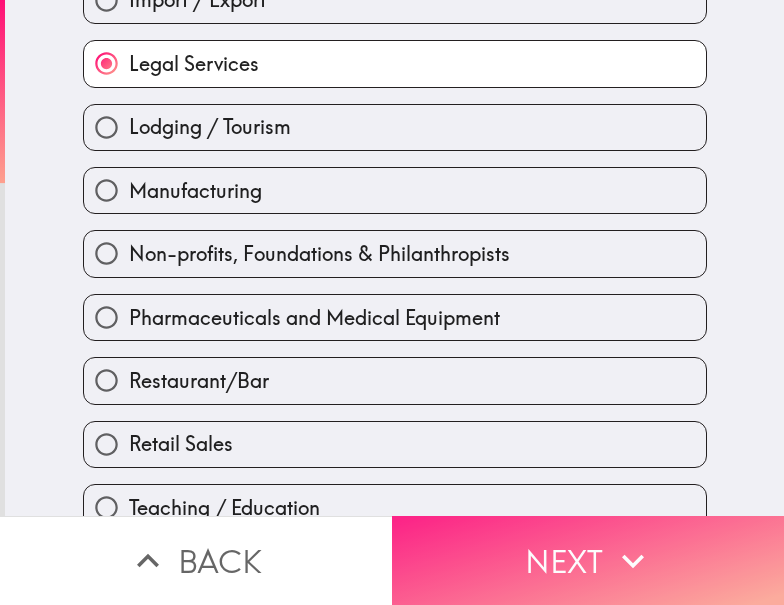 drag, startPoint x: 559, startPoint y: 516, endPoint x: 766, endPoint y: 557, distance: 211.02133 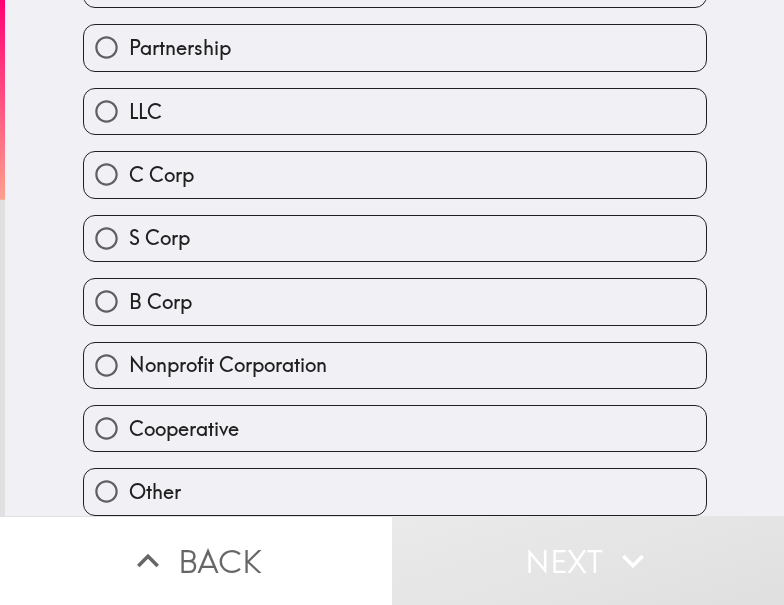 scroll, scrollTop: 0, scrollLeft: 0, axis: both 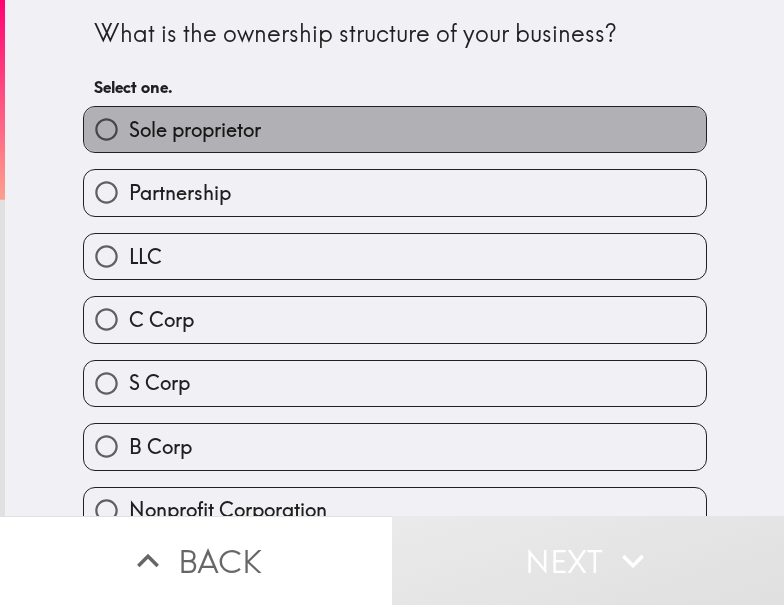 click on "Sole proprietor" at bounding box center (395, 129) 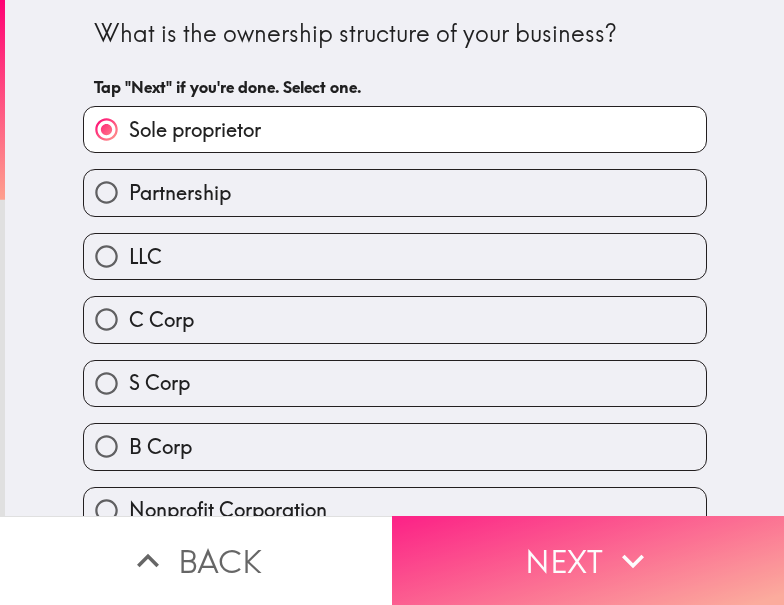 click on "Next" at bounding box center (588, 560) 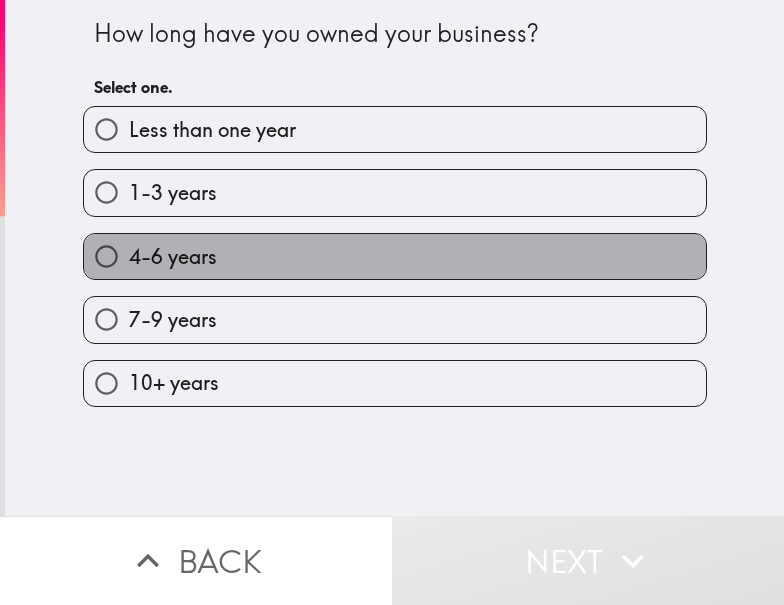 click on "4-6 years" at bounding box center (395, 256) 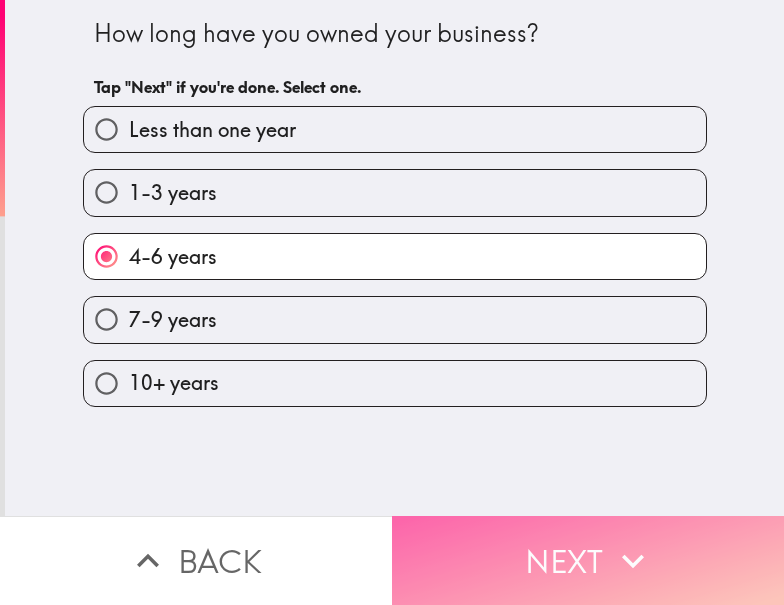 drag, startPoint x: 478, startPoint y: 533, endPoint x: 774, endPoint y: 544, distance: 296.2043 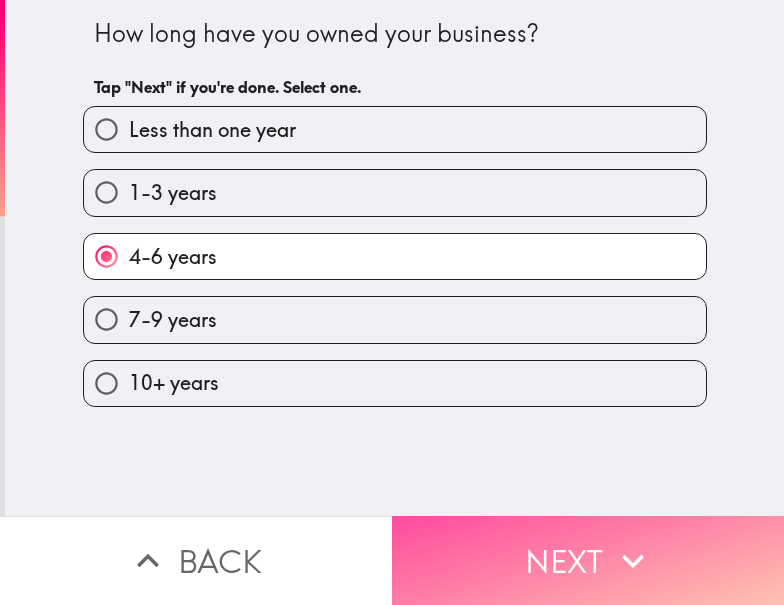 click on "Next" at bounding box center [588, 560] 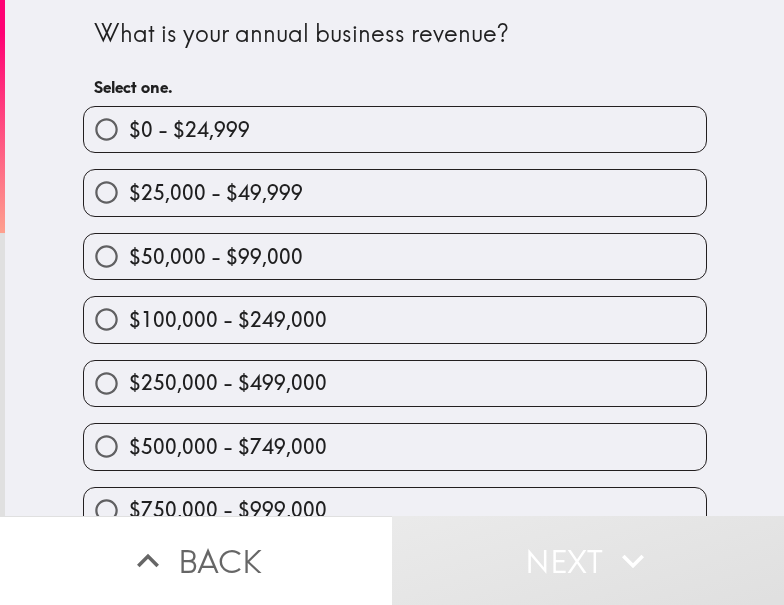 click on "$250,000 - $499,000" at bounding box center (228, 383) 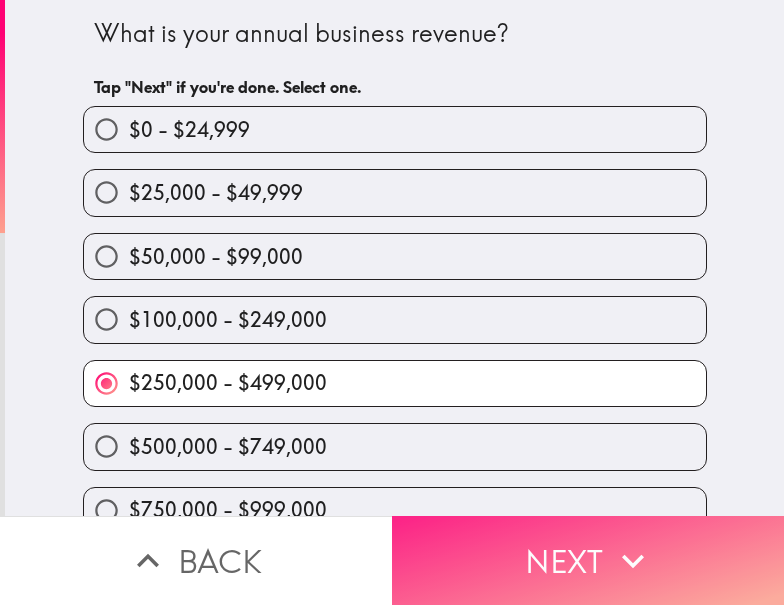click on "Next" at bounding box center [588, 560] 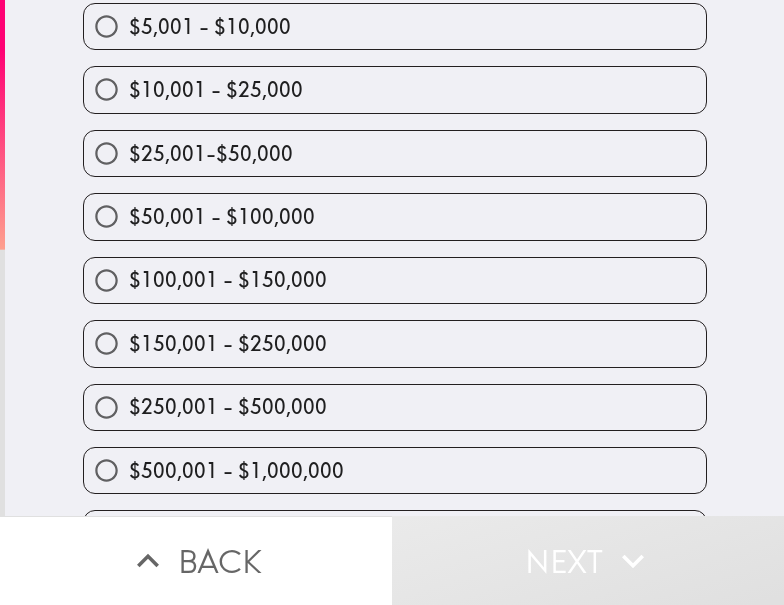 scroll, scrollTop: 259, scrollLeft: 0, axis: vertical 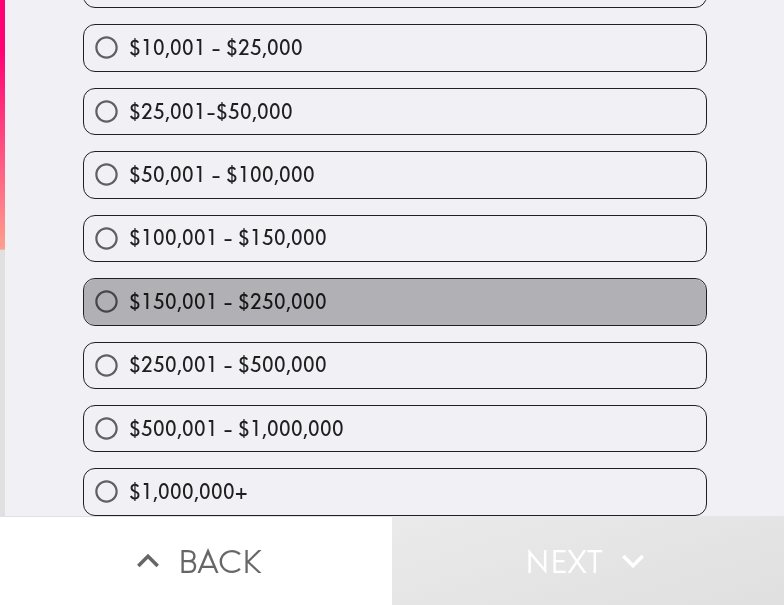 click on "$150,001 - $250,000" at bounding box center (228, 302) 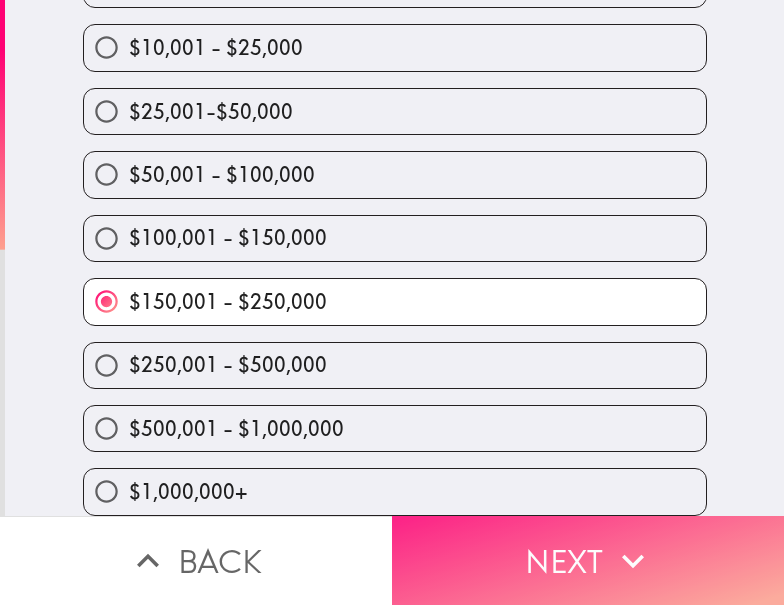 click on "Next" at bounding box center [588, 560] 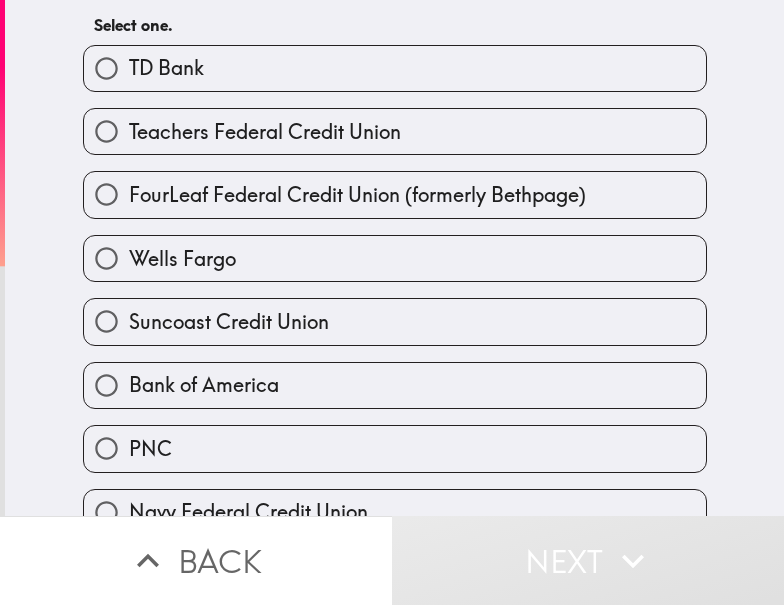 scroll, scrollTop: 19, scrollLeft: 0, axis: vertical 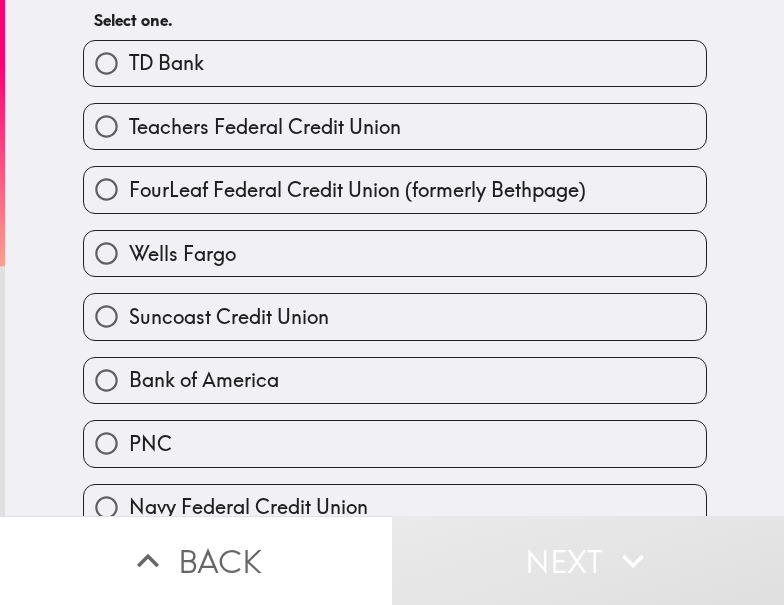 click on "Bank of America" at bounding box center (204, 380) 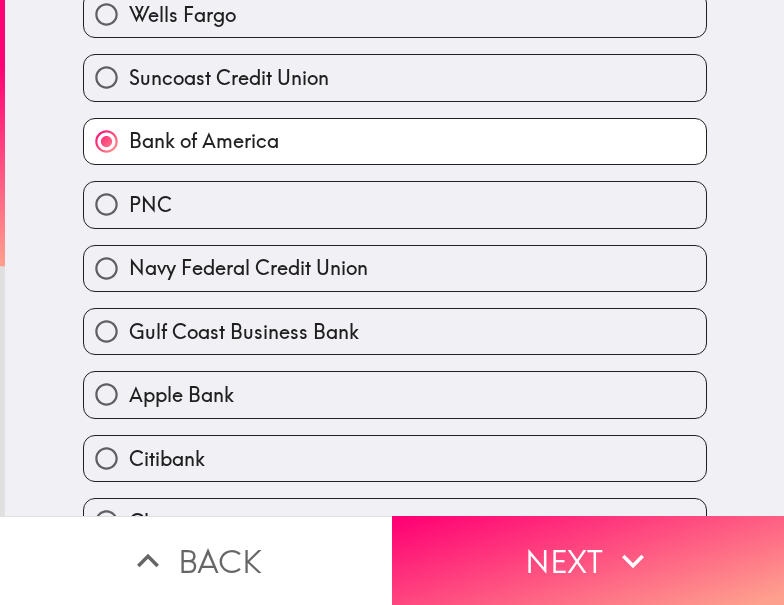 scroll, scrollTop: 0, scrollLeft: 0, axis: both 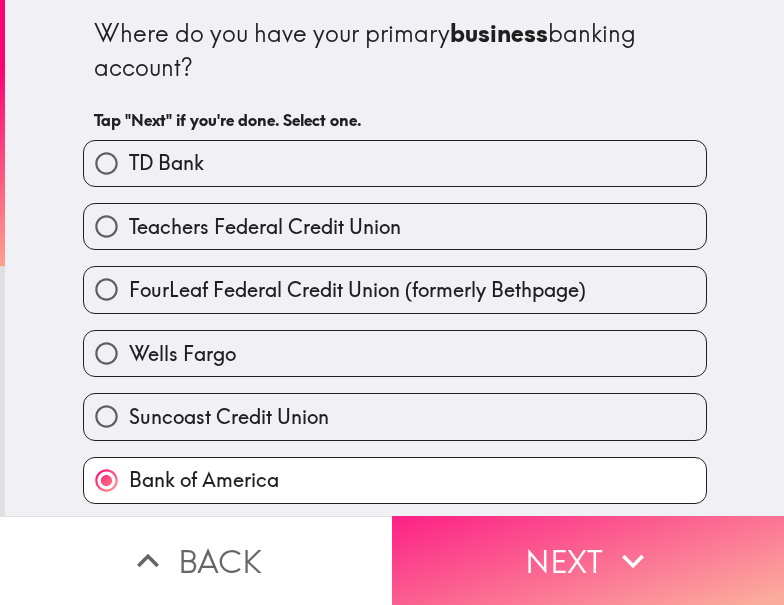 click on "Next" at bounding box center [588, 560] 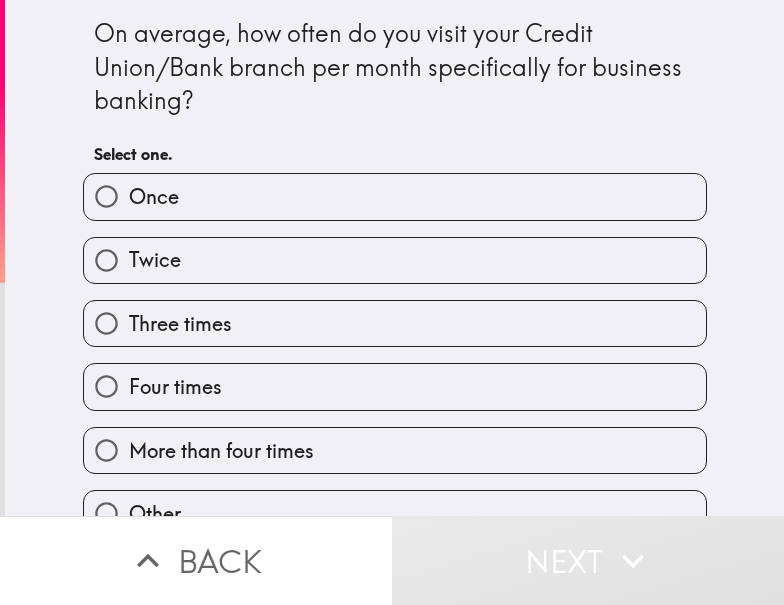 click on "Twice" at bounding box center (387, 252) 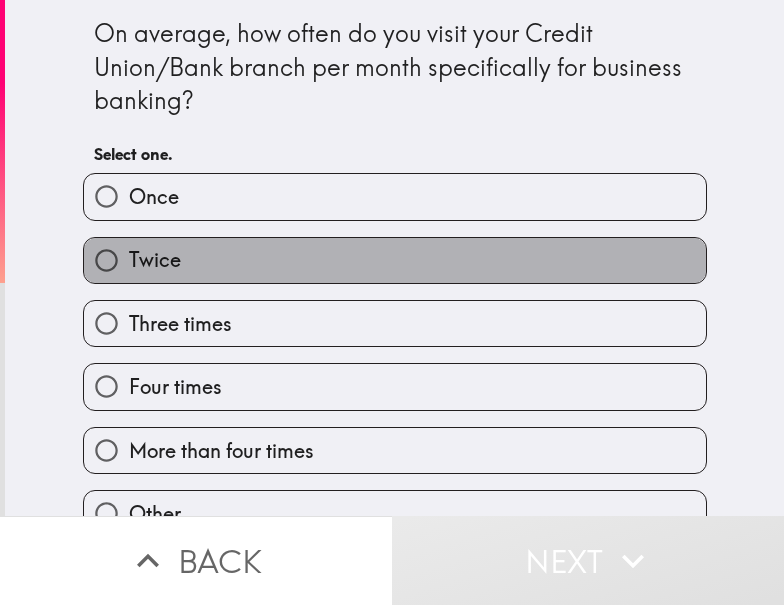 click on "Twice" at bounding box center (395, 260) 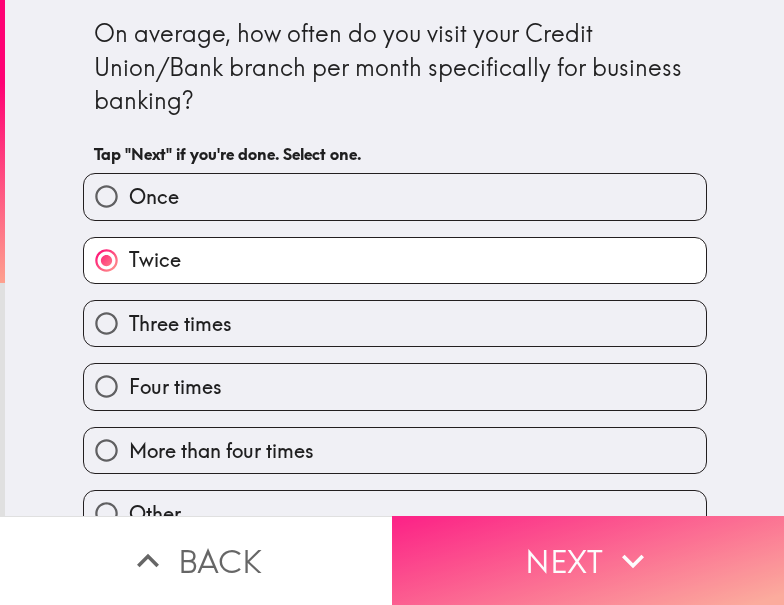 drag, startPoint x: 620, startPoint y: 542, endPoint x: 752, endPoint y: 543, distance: 132.00378 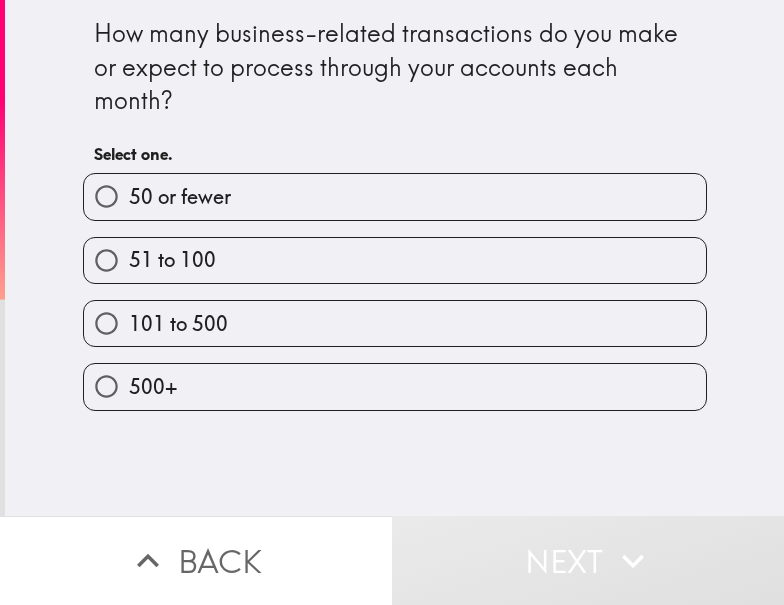 drag, startPoint x: 249, startPoint y: 275, endPoint x: 548, endPoint y: 273, distance: 299.00668 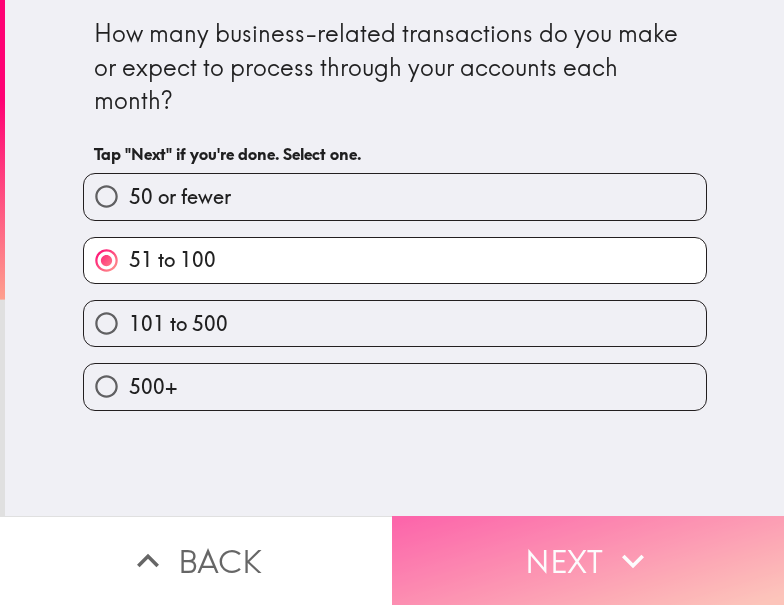 drag, startPoint x: 529, startPoint y: 558, endPoint x: 752, endPoint y: 533, distance: 224.39697 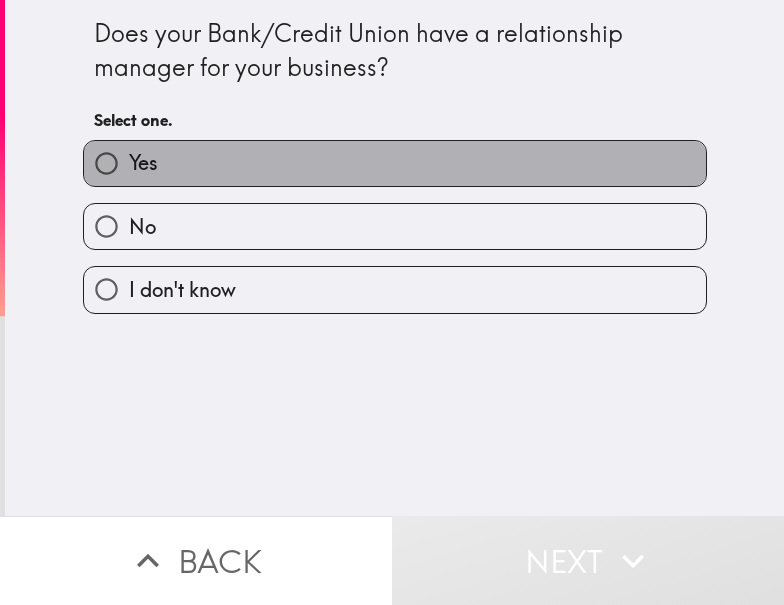 click on "Yes" at bounding box center (395, 163) 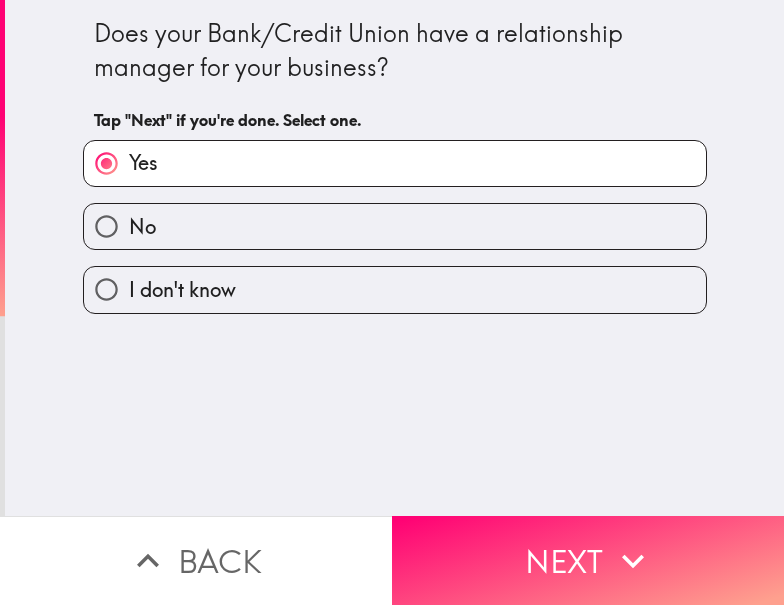 drag, startPoint x: 512, startPoint y: 534, endPoint x: 776, endPoint y: 499, distance: 266.30997 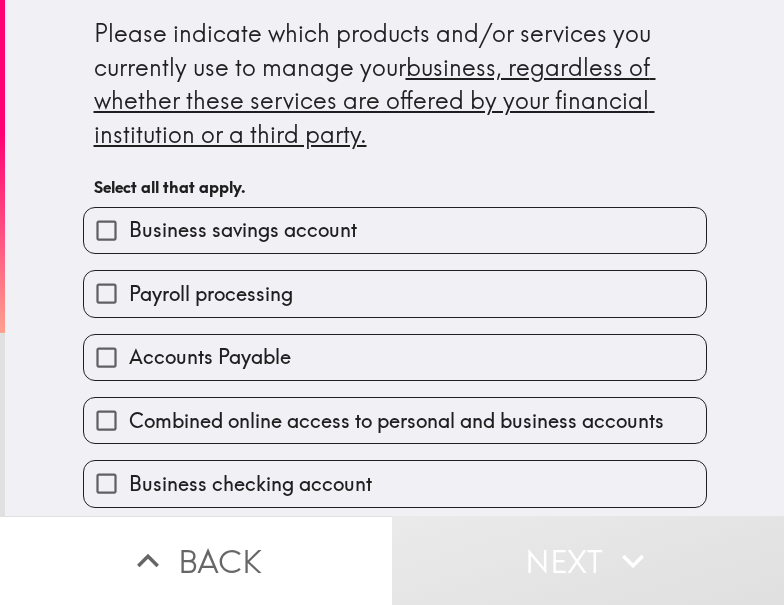 scroll, scrollTop: 100, scrollLeft: 0, axis: vertical 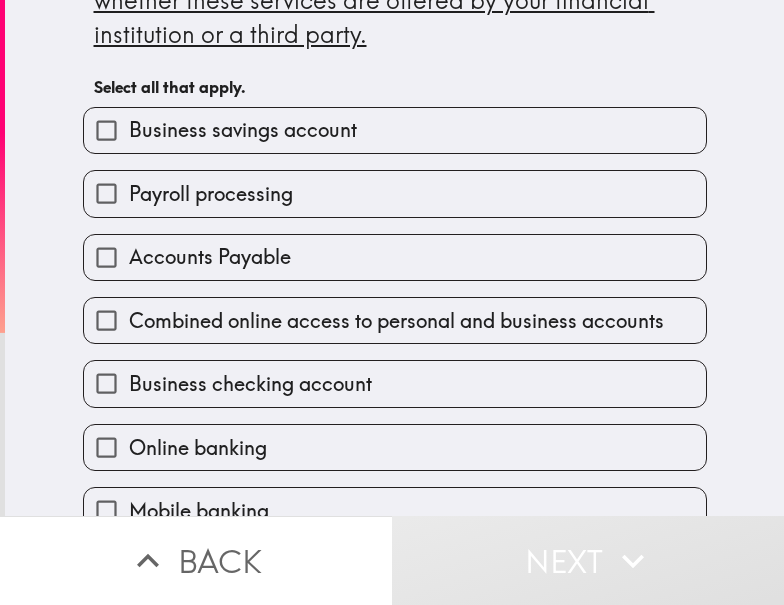 click on "Business savings account" at bounding box center (243, 130) 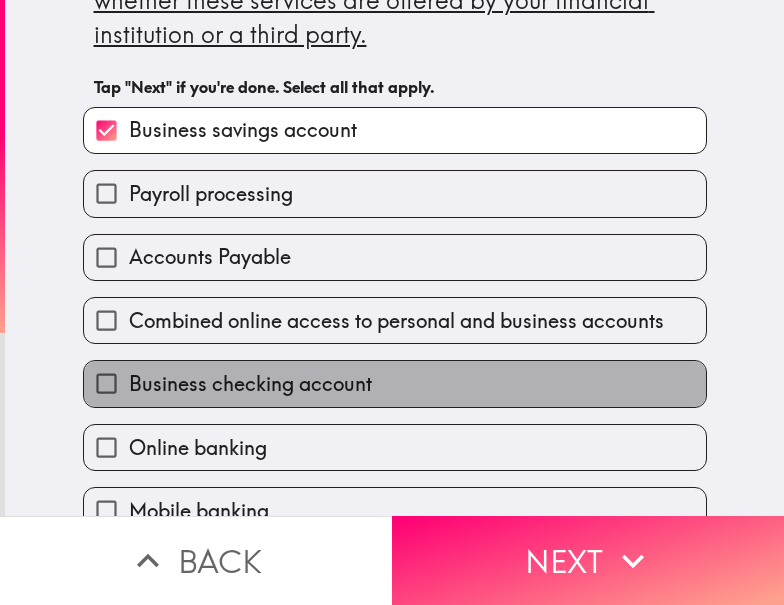click on "Business checking account" at bounding box center [250, 384] 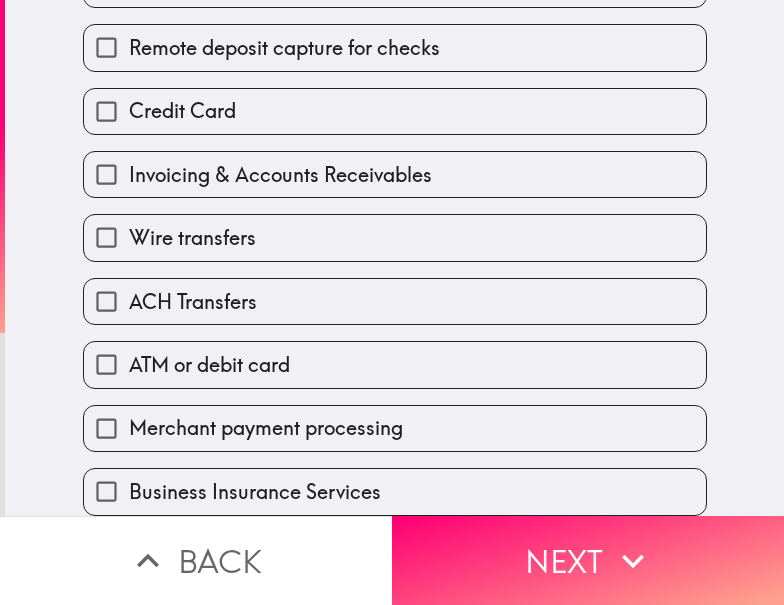 scroll, scrollTop: 707, scrollLeft: 0, axis: vertical 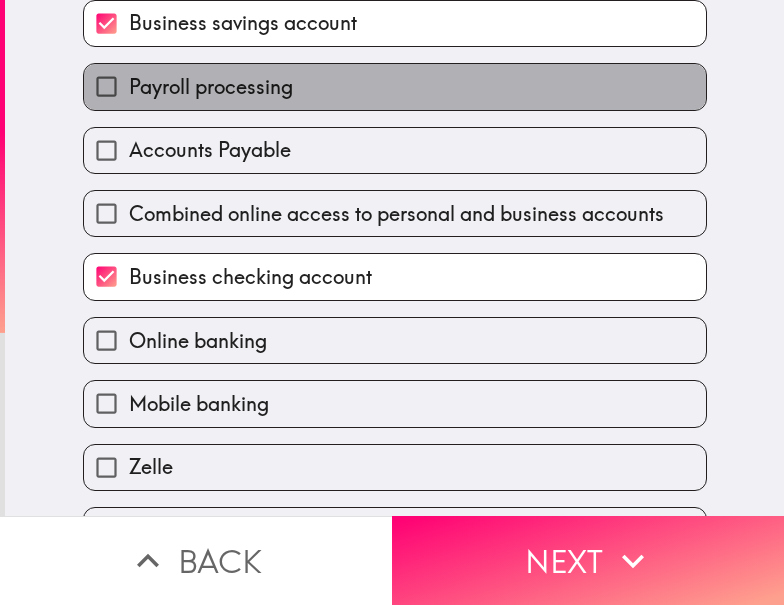 click on "Payroll processing" at bounding box center (211, 87) 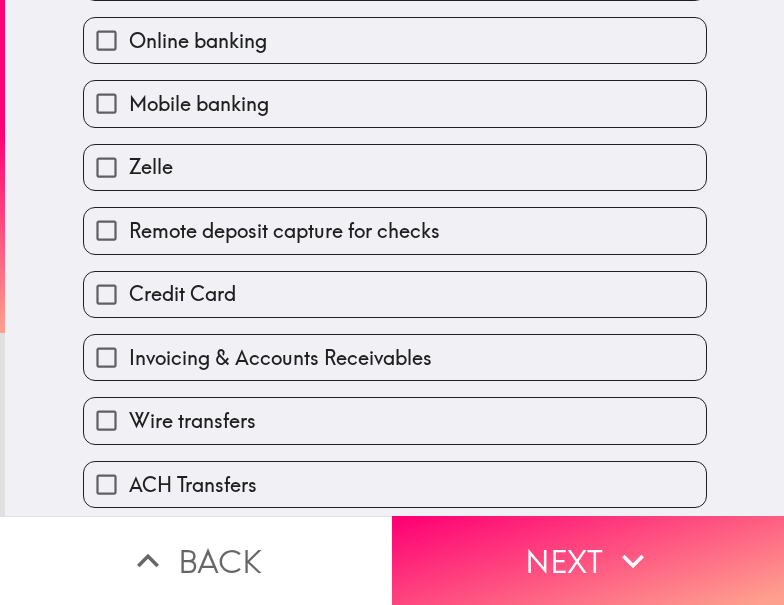 scroll, scrollTop: 707, scrollLeft: 0, axis: vertical 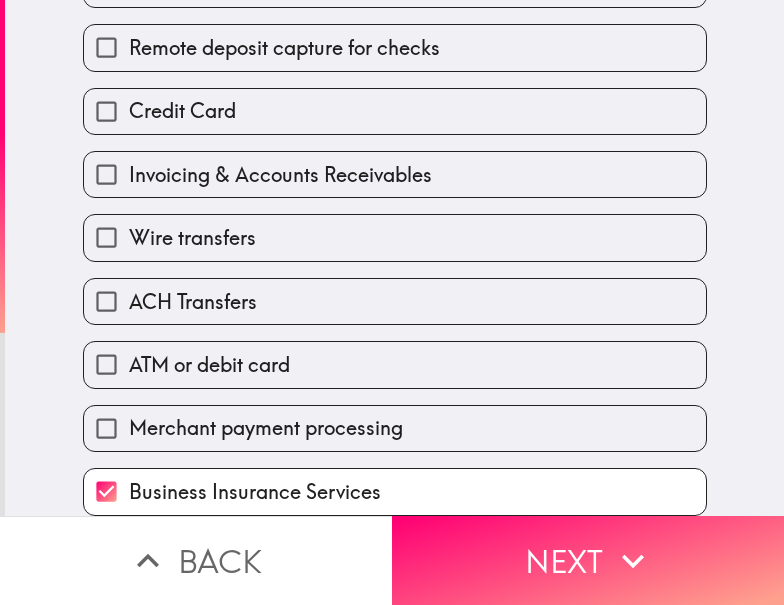 click on "ACH Transfers" at bounding box center [395, 301] 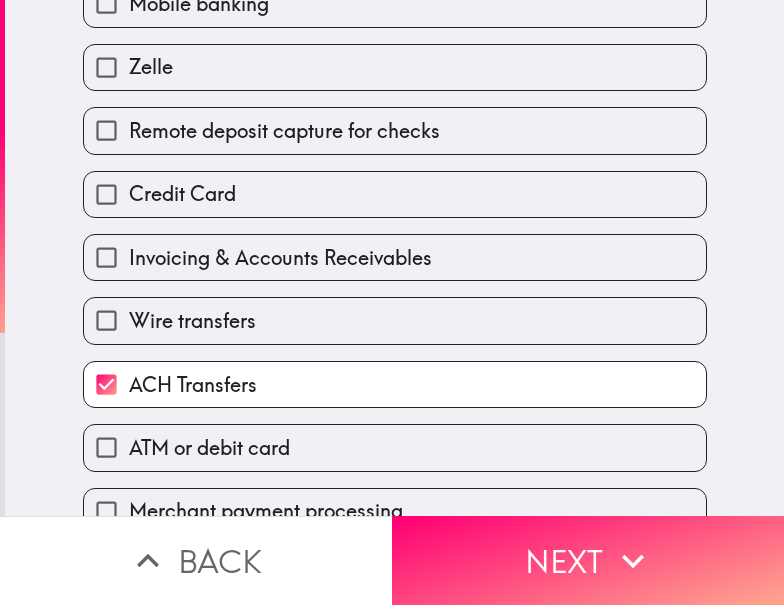 scroll, scrollTop: 507, scrollLeft: 0, axis: vertical 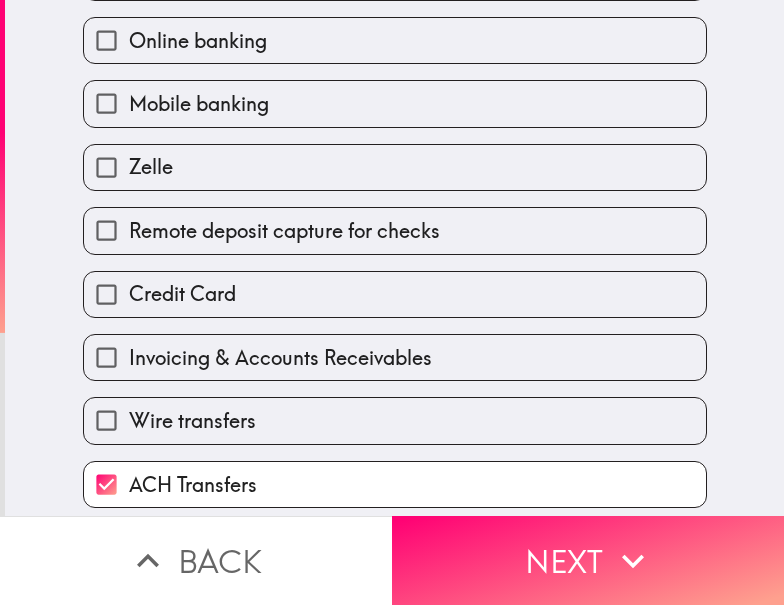 click on "Invoicing & Accounts Receivables" at bounding box center [395, 357] 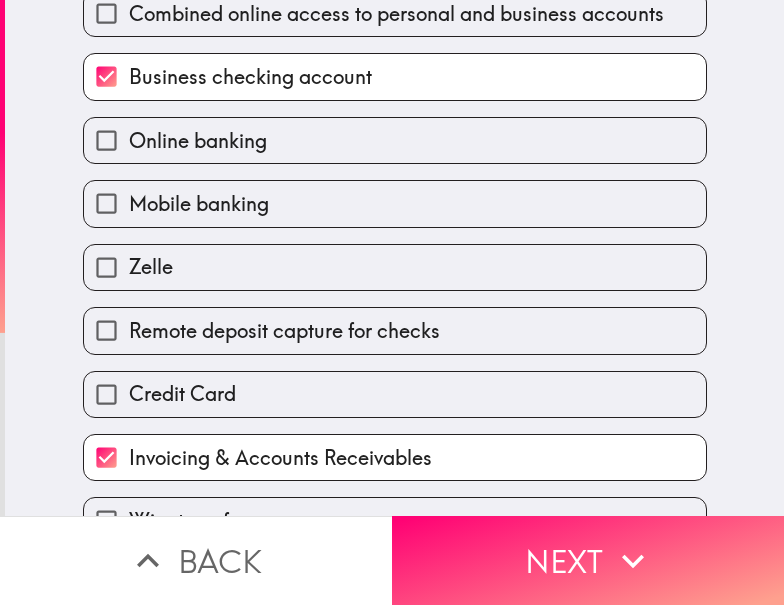 scroll, scrollTop: 307, scrollLeft: 0, axis: vertical 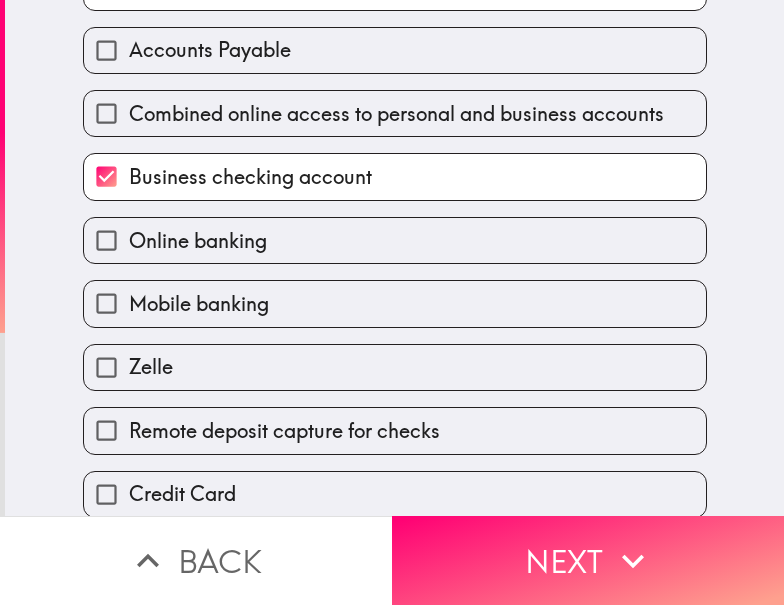 click on "Mobile banking" at bounding box center (395, 303) 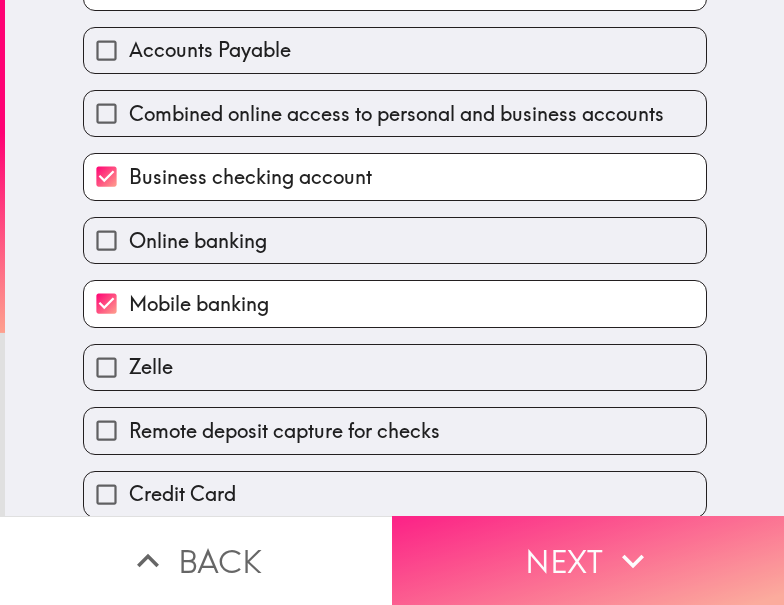 click on "Next" at bounding box center [588, 560] 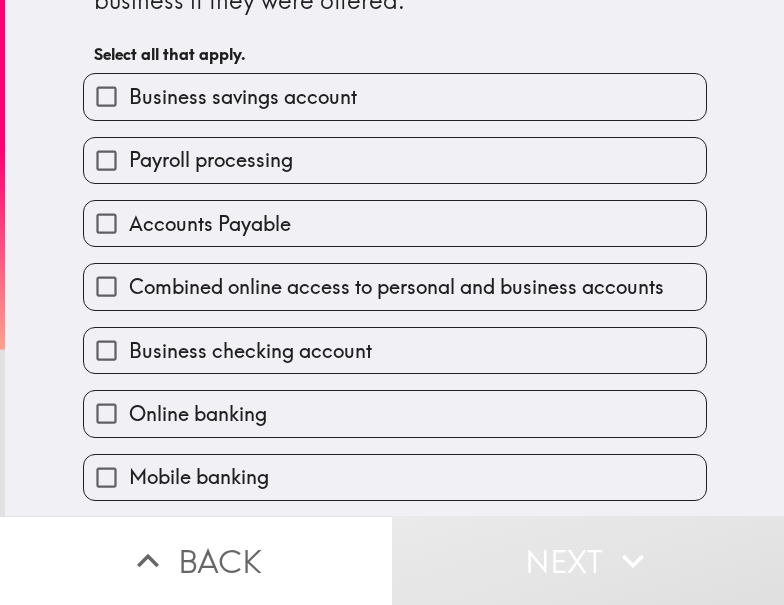 scroll, scrollTop: 200, scrollLeft: 0, axis: vertical 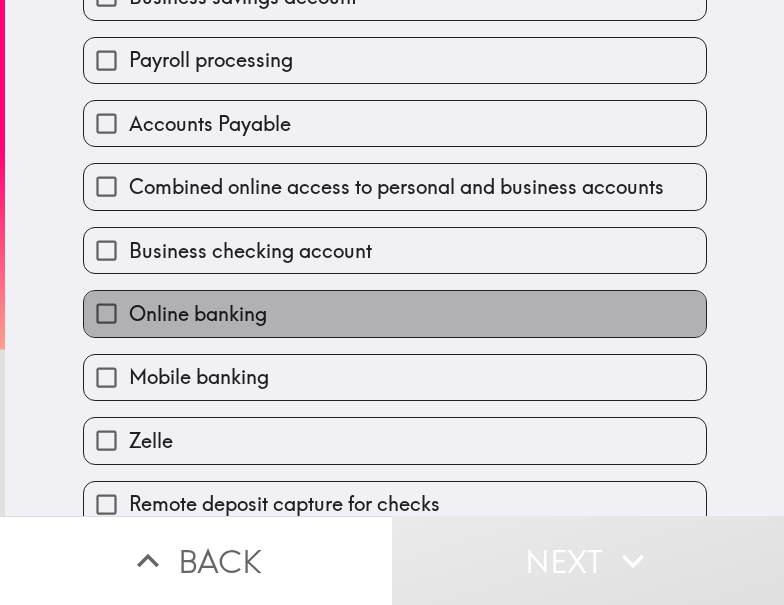 click on "Online banking" at bounding box center [395, 313] 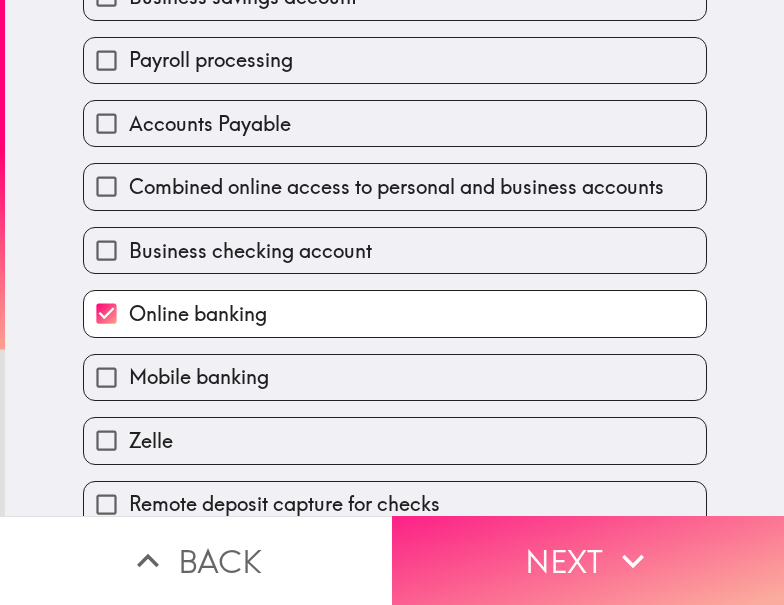 drag, startPoint x: 652, startPoint y: 553, endPoint x: 764, endPoint y: 557, distance: 112.0714 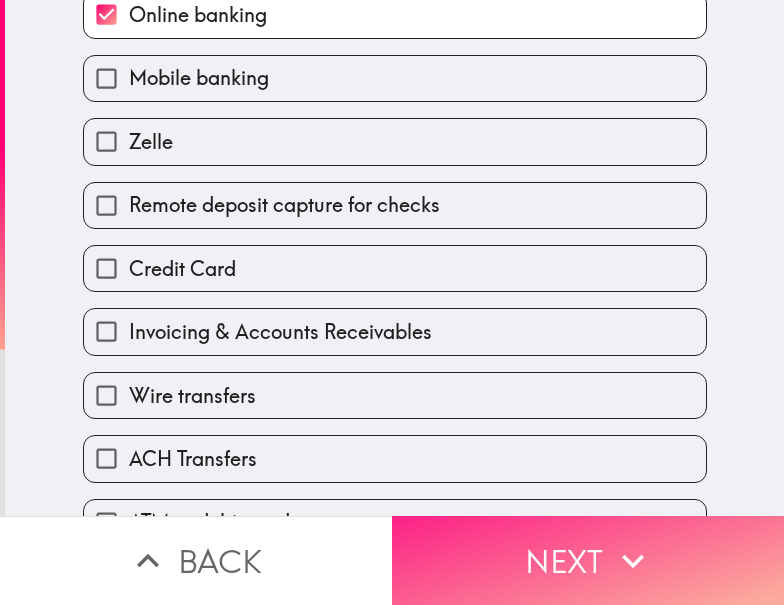 scroll, scrollTop: 0, scrollLeft: 0, axis: both 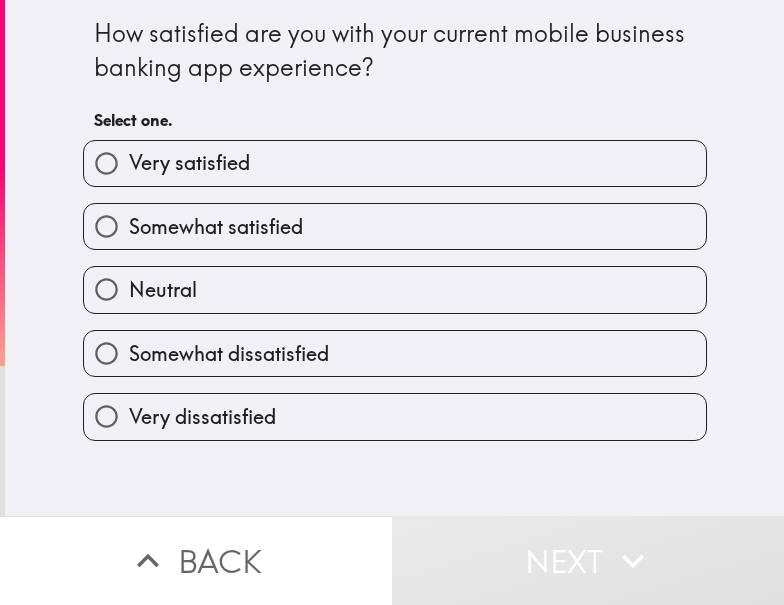 click on "Very satisfied" at bounding box center (189, 163) 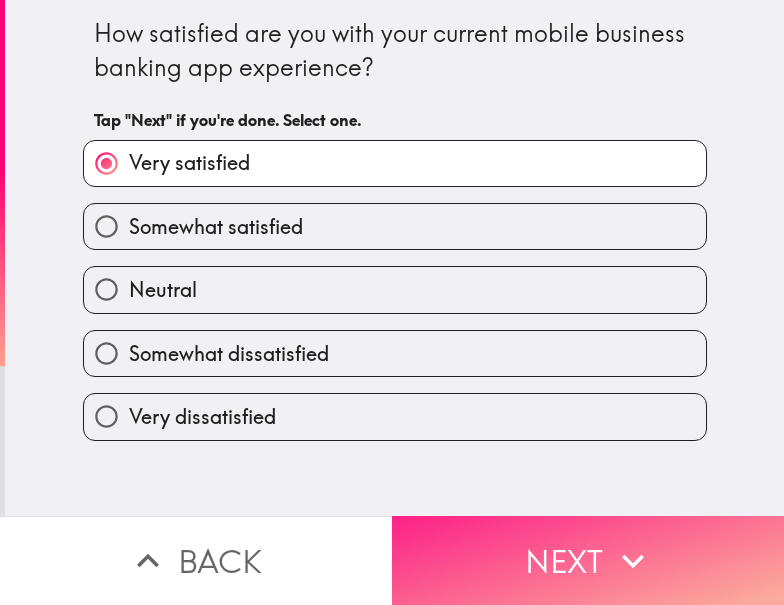 click on "Next" at bounding box center (588, 560) 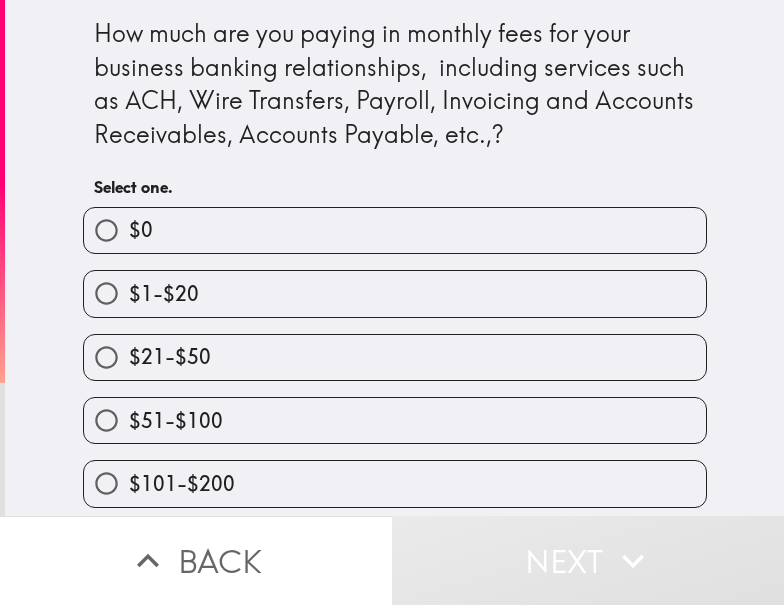 click on "$21-$50" at bounding box center [395, 357] 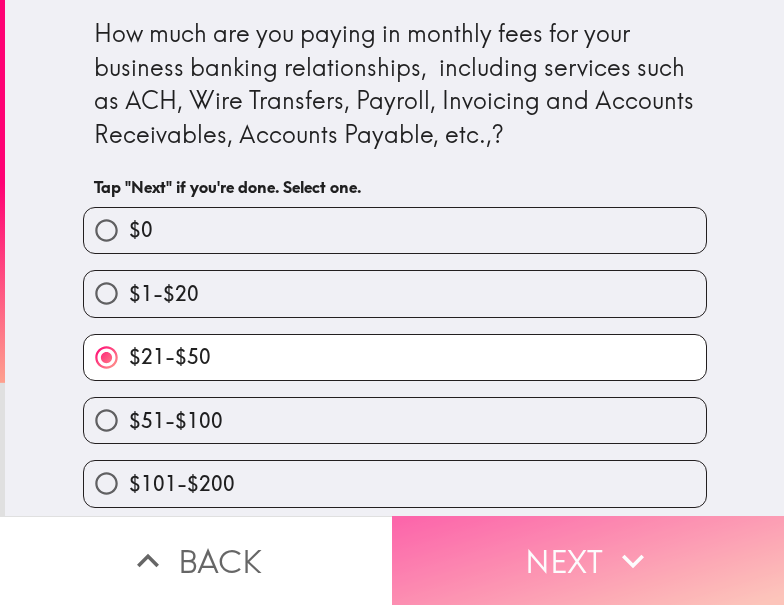 click on "Next" at bounding box center (588, 560) 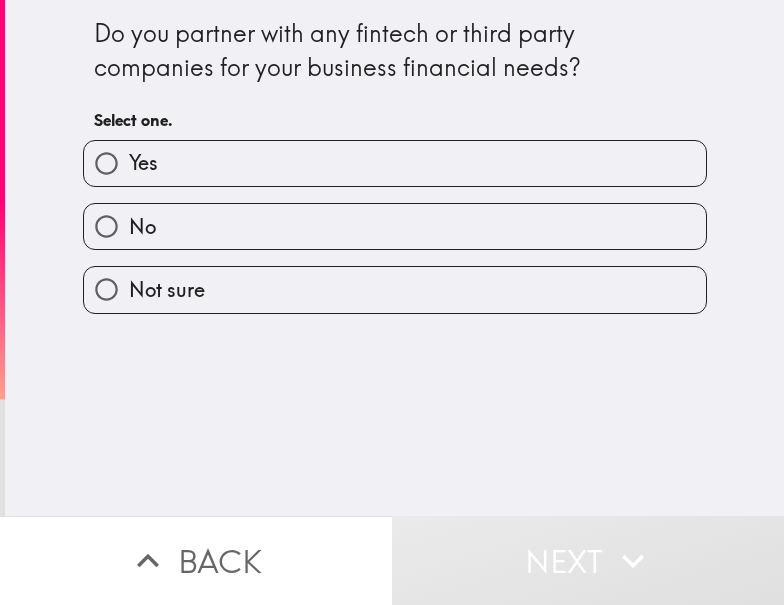 click on "Yes" at bounding box center [395, 163] 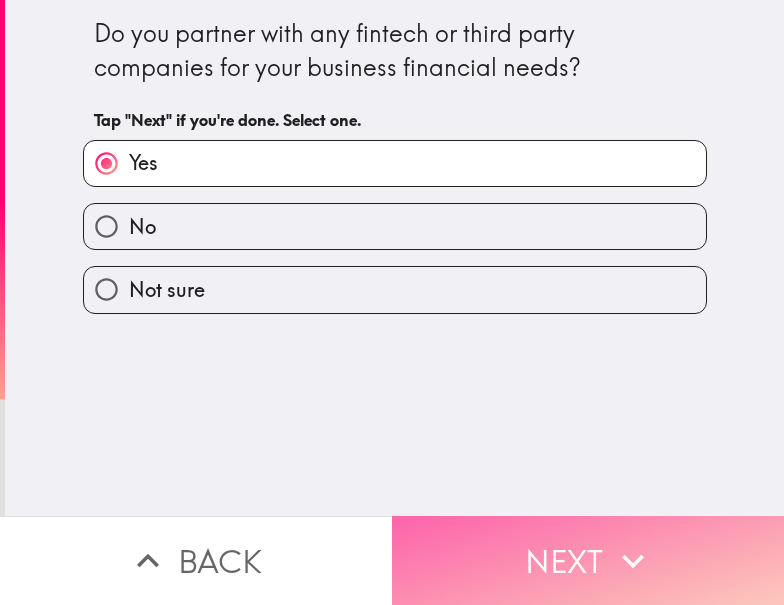 drag, startPoint x: 626, startPoint y: 531, endPoint x: 621, endPoint y: 554, distance: 23.537205 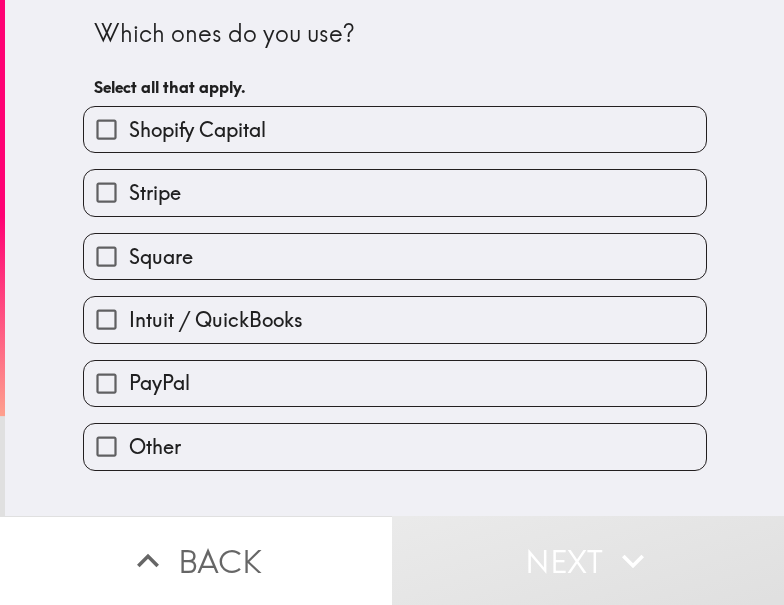drag, startPoint x: 206, startPoint y: 181, endPoint x: 225, endPoint y: 224, distance: 47.010635 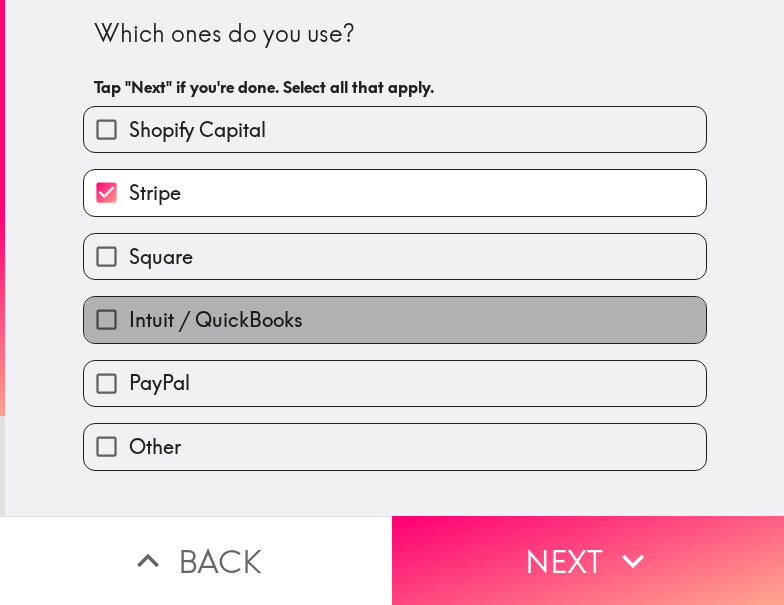 click on "Intuit / QuickBooks" at bounding box center (216, 320) 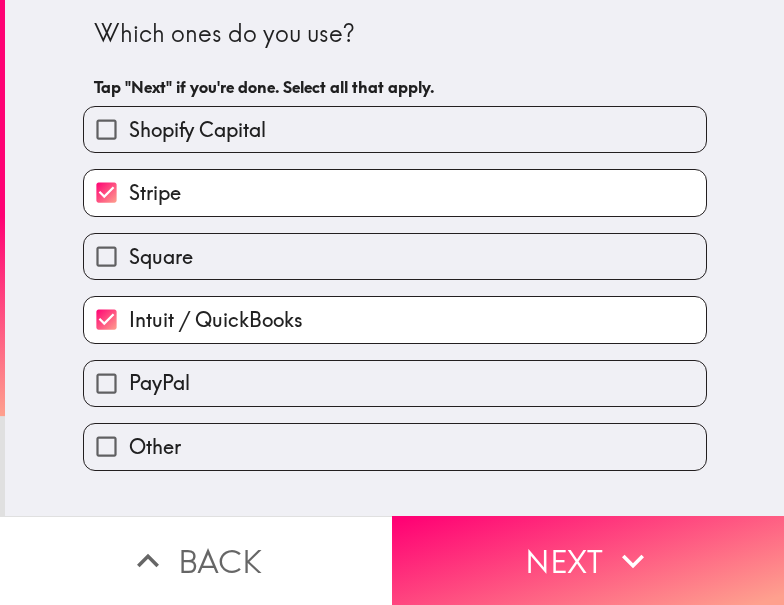 click on "PayPal" at bounding box center [395, 383] 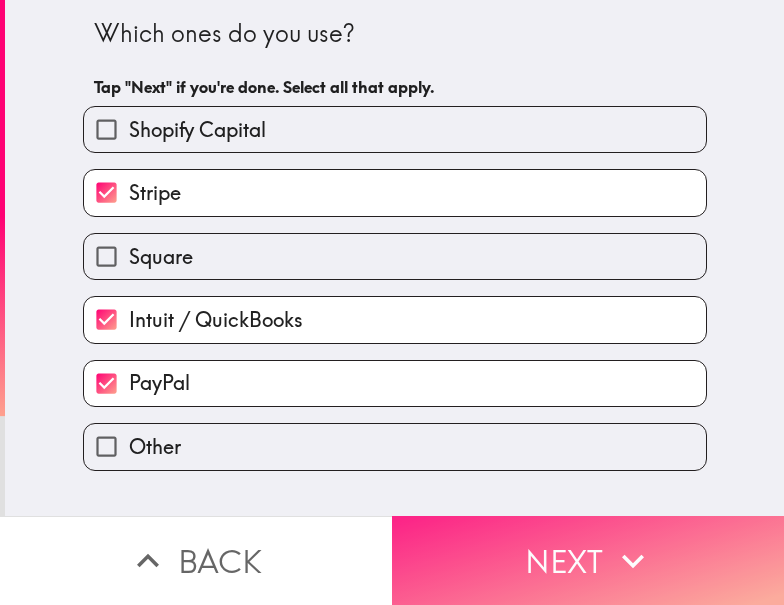 click 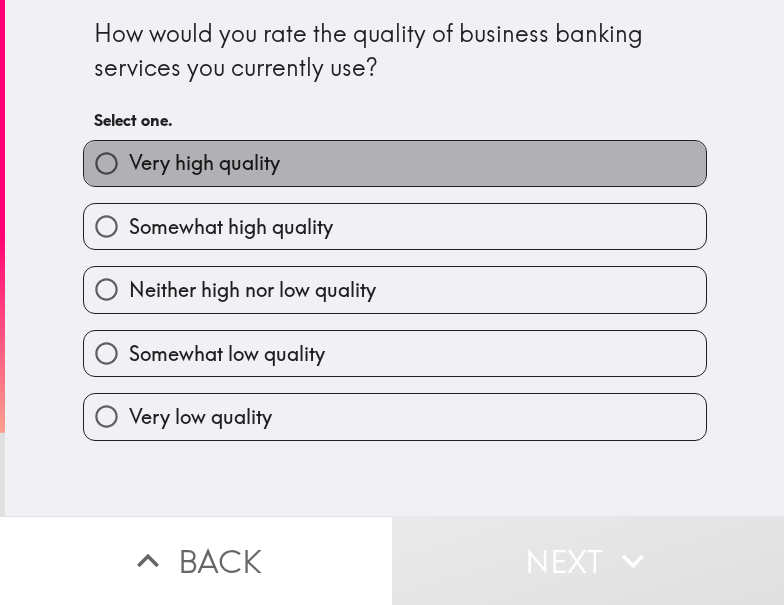 drag, startPoint x: 232, startPoint y: 155, endPoint x: 774, endPoint y: 181, distance: 542.6232 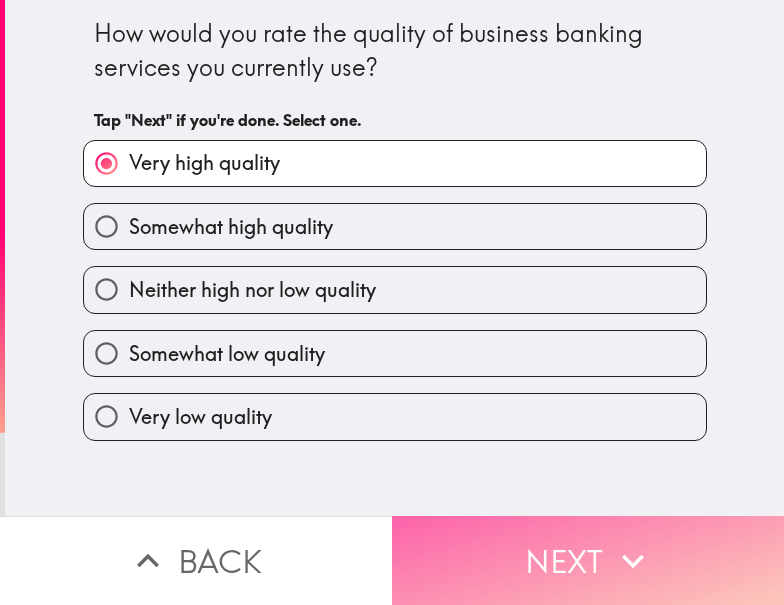 click 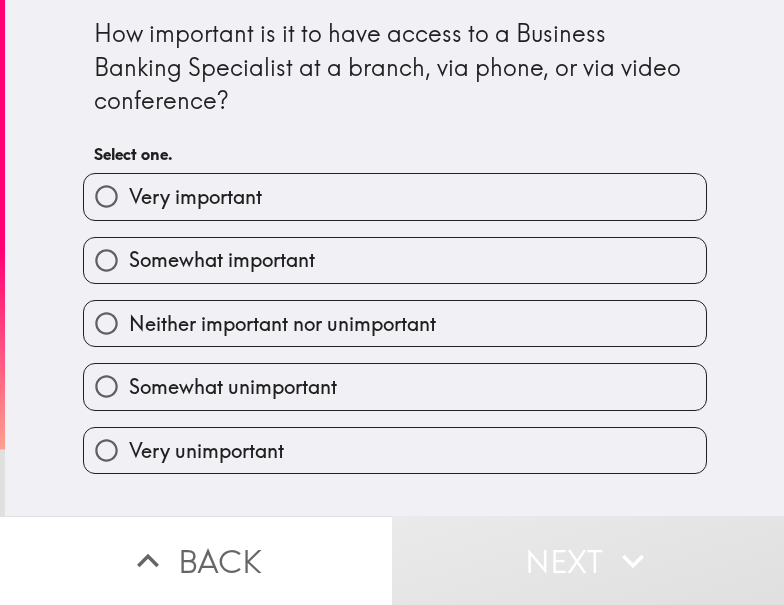 drag, startPoint x: 310, startPoint y: 203, endPoint x: 332, endPoint y: 208, distance: 22.561028 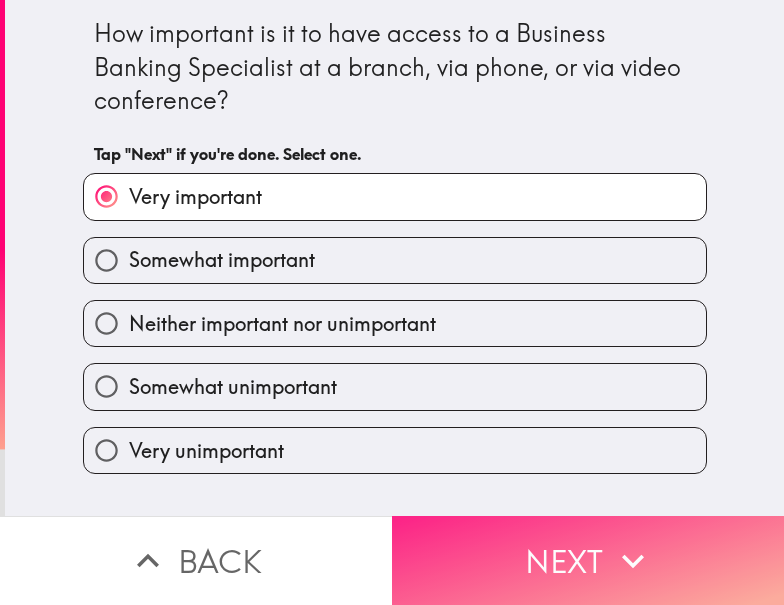 drag, startPoint x: 571, startPoint y: 528, endPoint x: 751, endPoint y: 526, distance: 180.01111 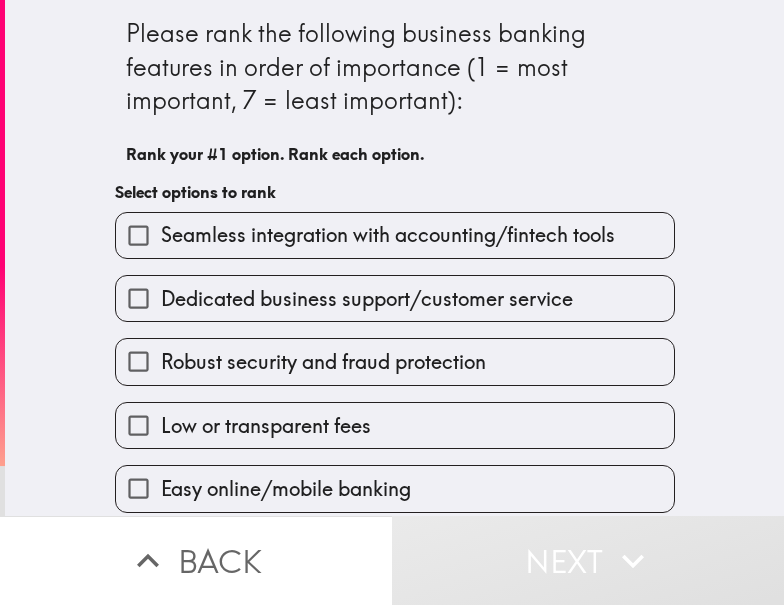 drag, startPoint x: 348, startPoint y: 227, endPoint x: 342, endPoint y: 260, distance: 33.54102 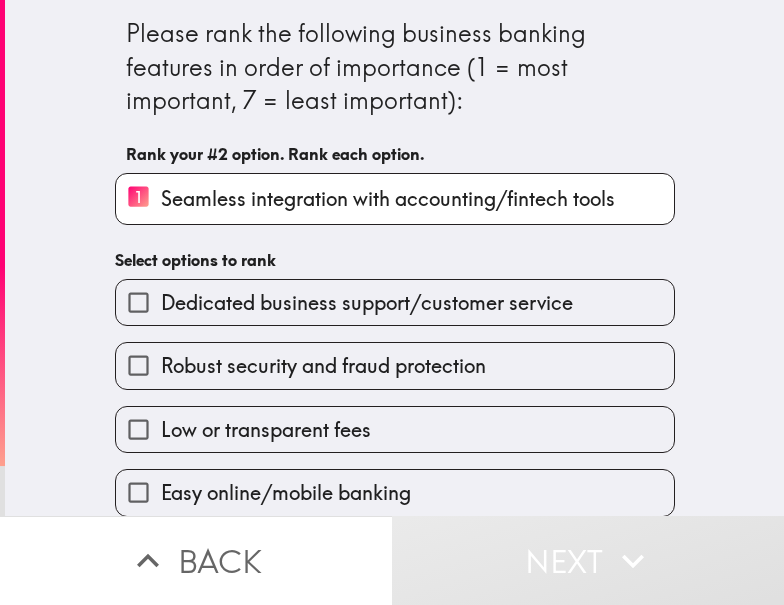 click on "Low or transparent fees" at bounding box center (387, 421) 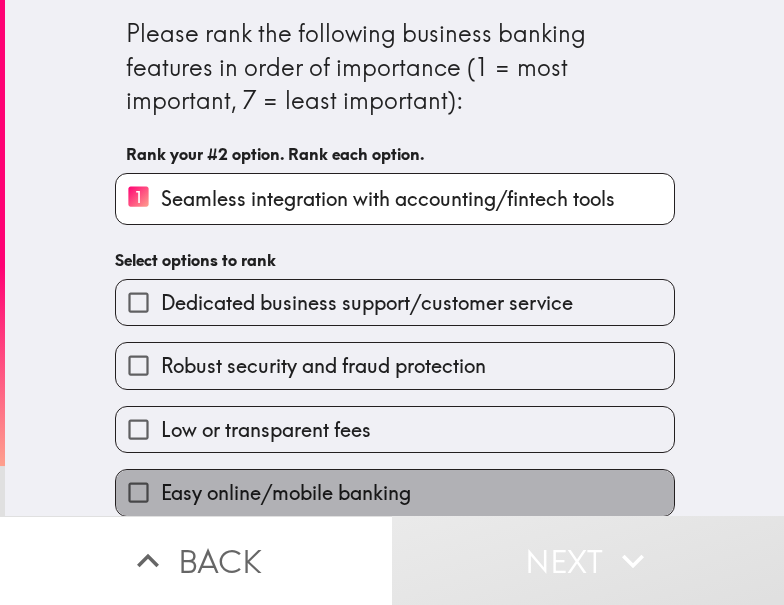 click on "Easy online/mobile banking" at bounding box center [395, 492] 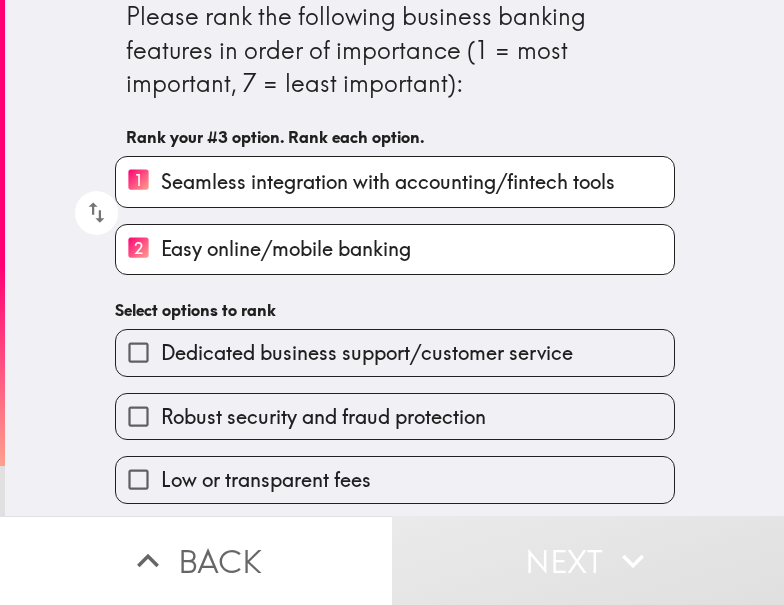 click on "Robust security and fraud protection" at bounding box center [323, 417] 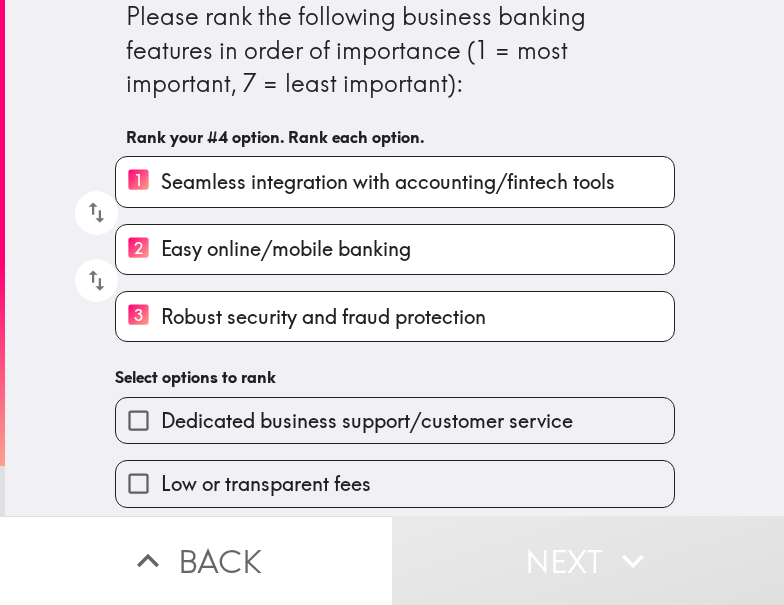 click on "Low or transparent fees" at bounding box center [395, 483] 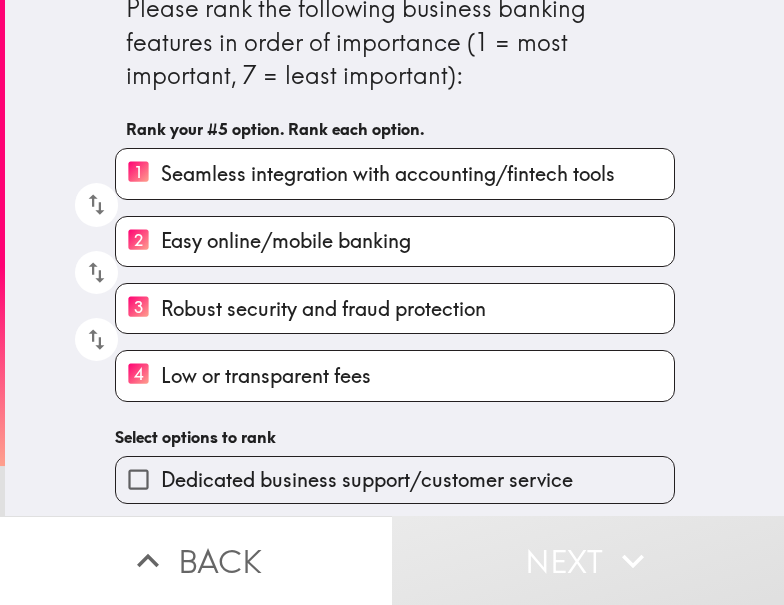 click on "Dedicated business support/customer service" at bounding box center (387, 471) 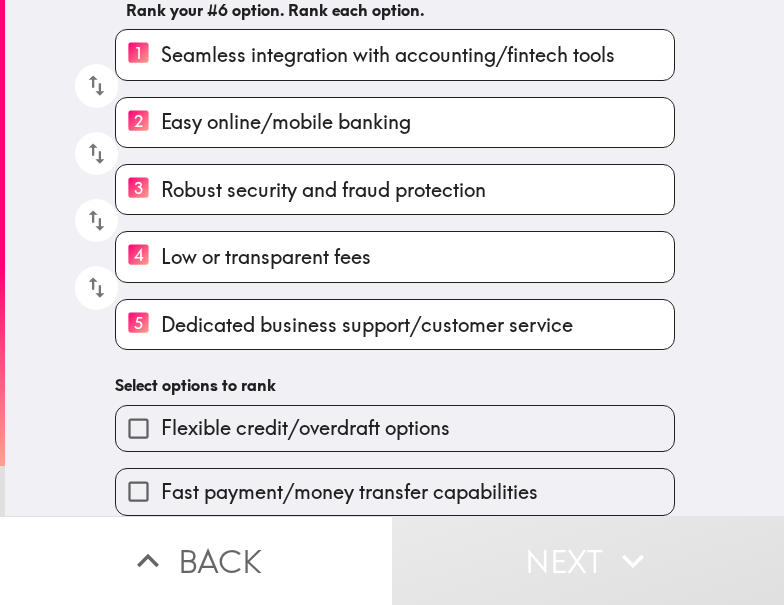 click on "Flexible credit/overdraft options" at bounding box center (395, 428) 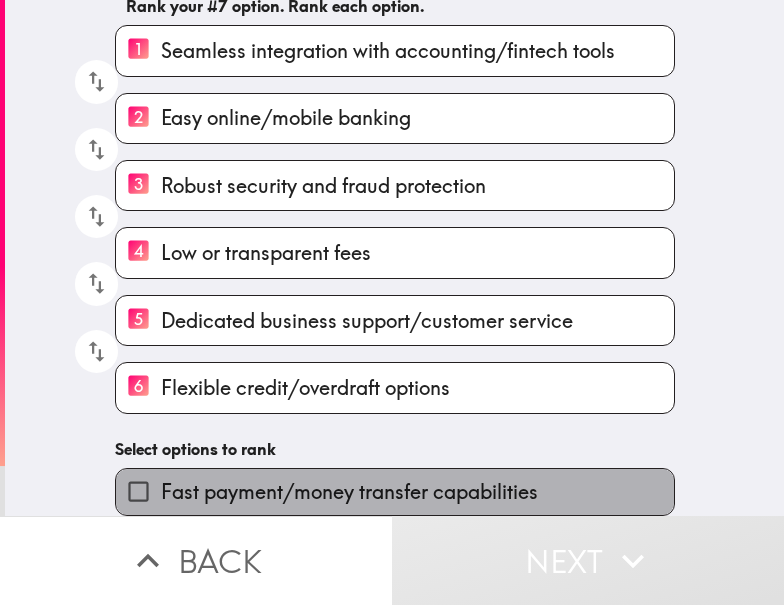 click on "Fast payment/money transfer capabilities" at bounding box center [349, 492] 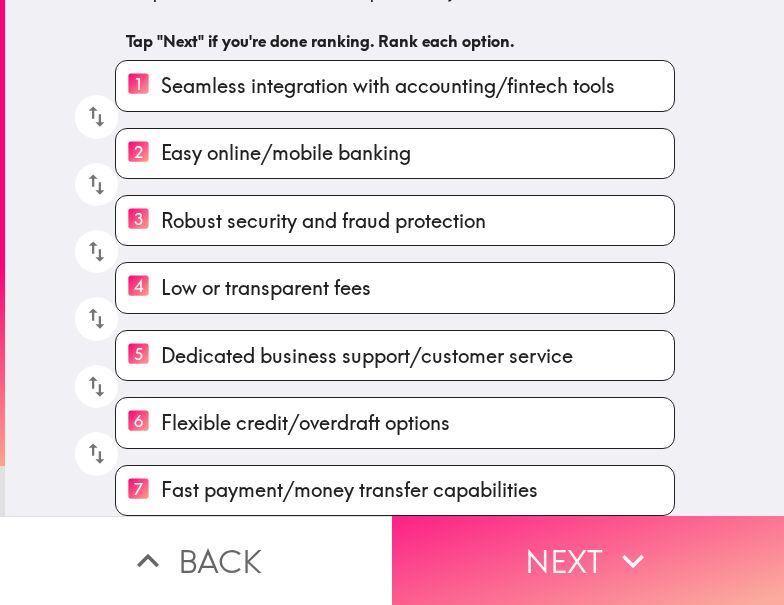 click 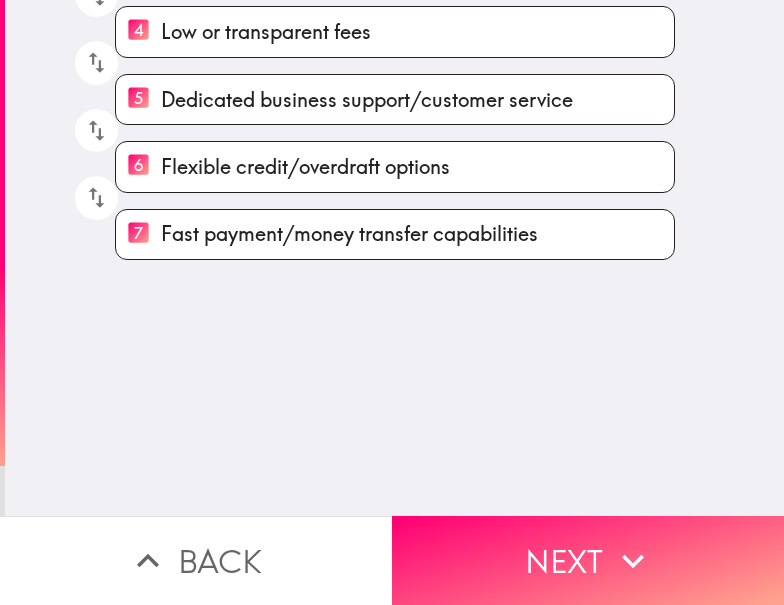 scroll, scrollTop: 0, scrollLeft: 0, axis: both 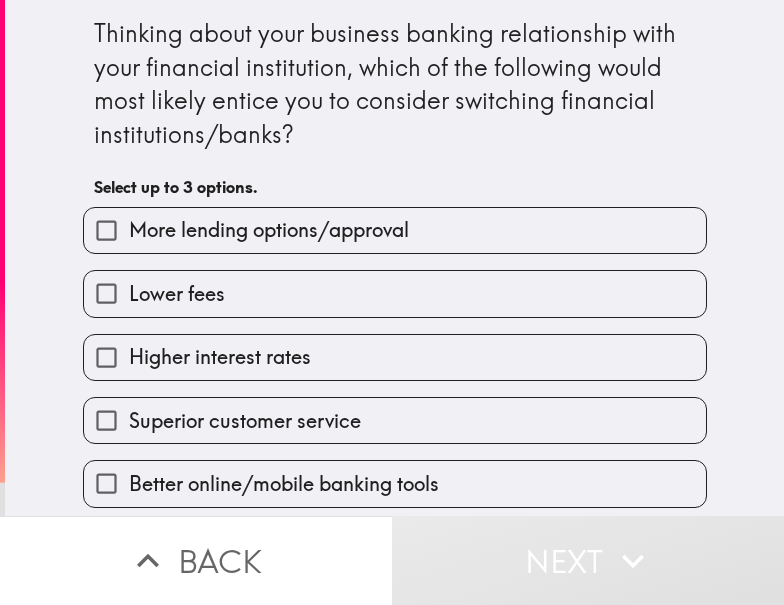 click on "Higher interest rates" at bounding box center [395, 357] 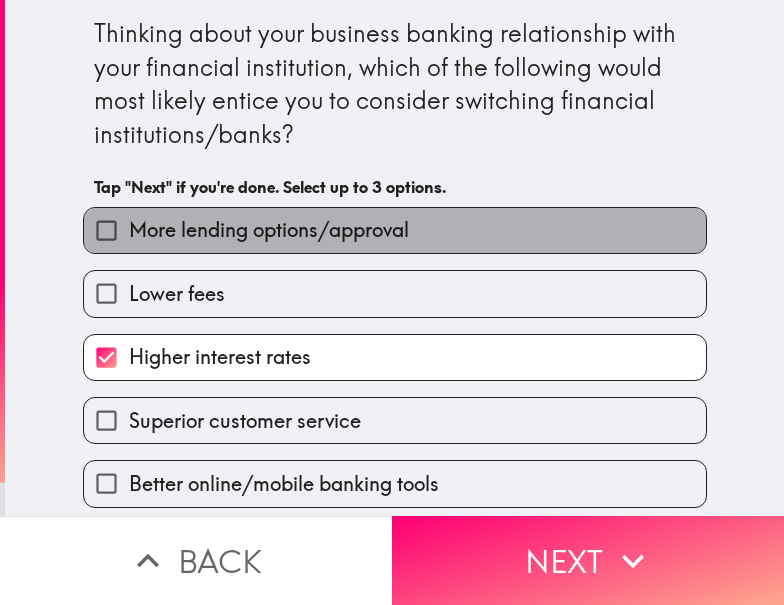 click on "More lending options/approval" at bounding box center [269, 230] 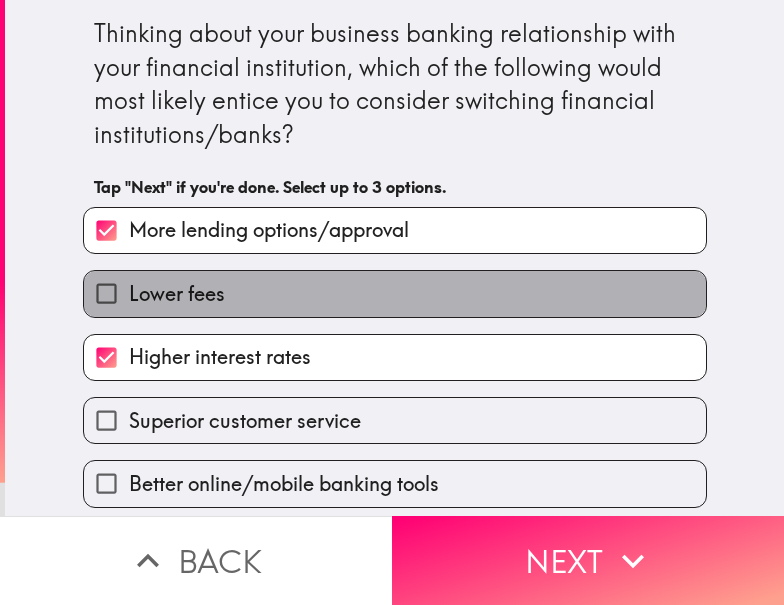 click on "Lower fees" at bounding box center [395, 293] 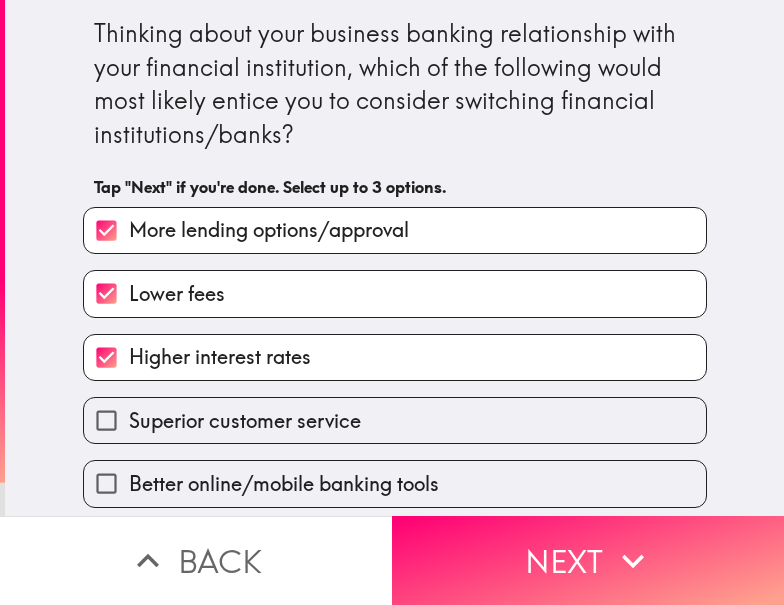 click on "Next" at bounding box center (588, 560) 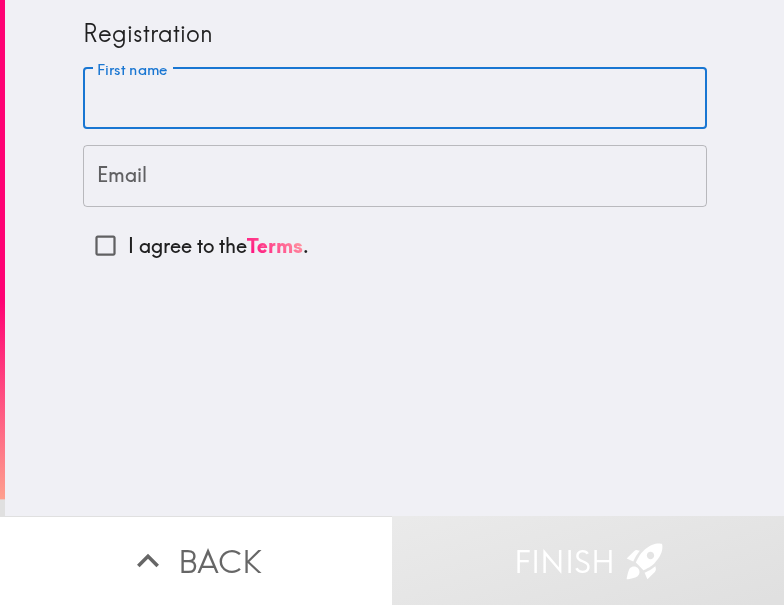 click on "First name" at bounding box center (395, 99) 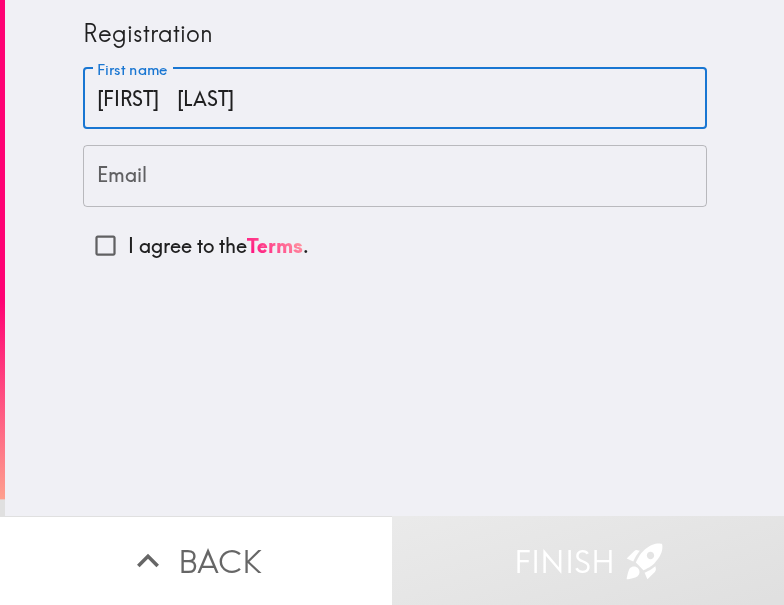 click on "[FIRST]	[LAST]" at bounding box center [395, 99] 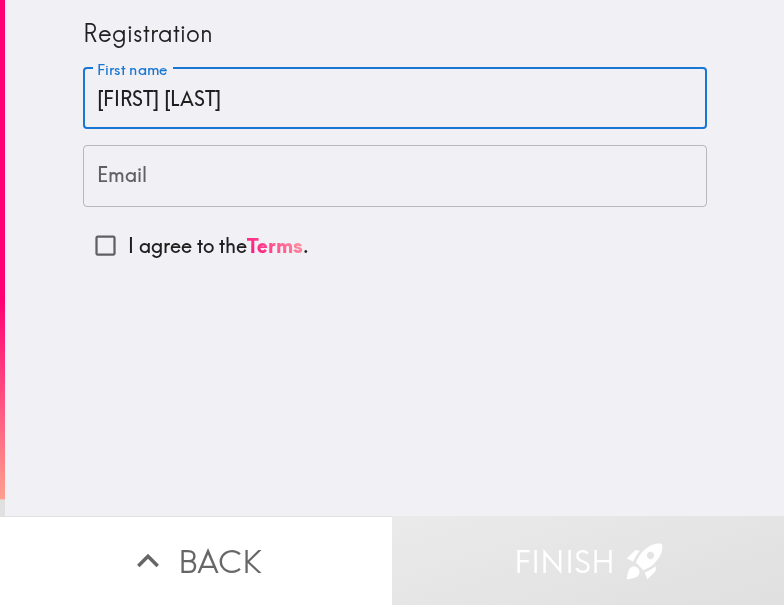 type on "[FIRST] [LAST]" 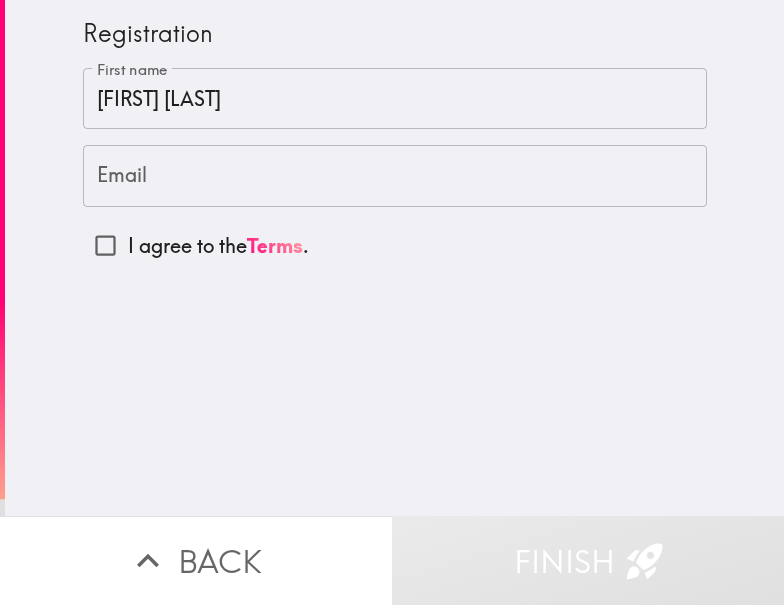 drag, startPoint x: 176, startPoint y: 158, endPoint x: 224, endPoint y: 182, distance: 53.66563 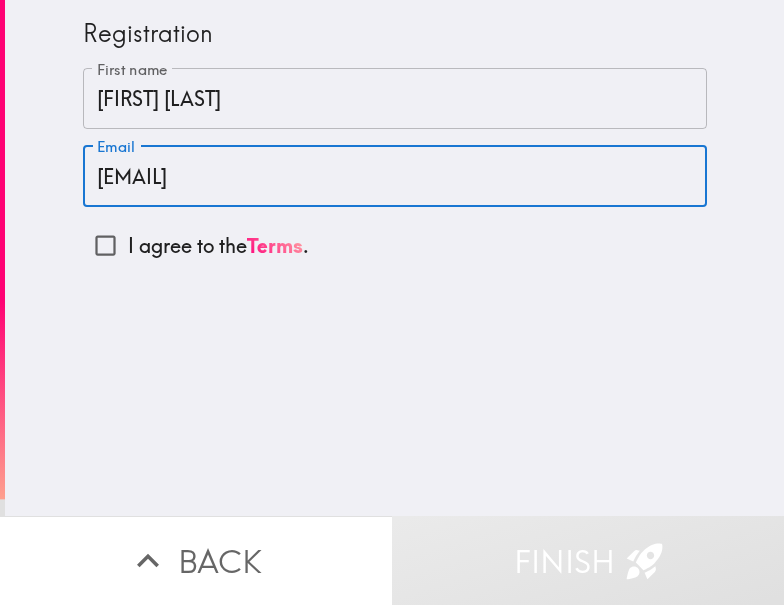 type on "[EMAIL]" 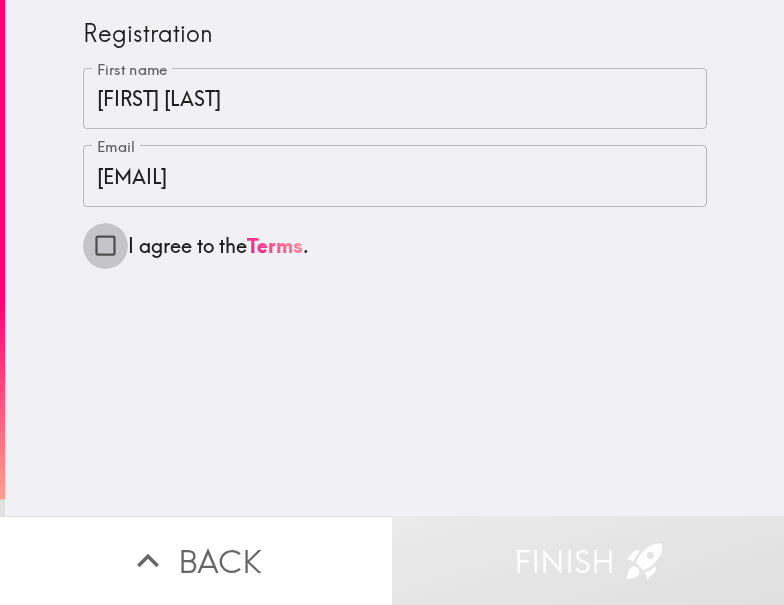 click on "I agree to the  Terms ." at bounding box center [105, 245] 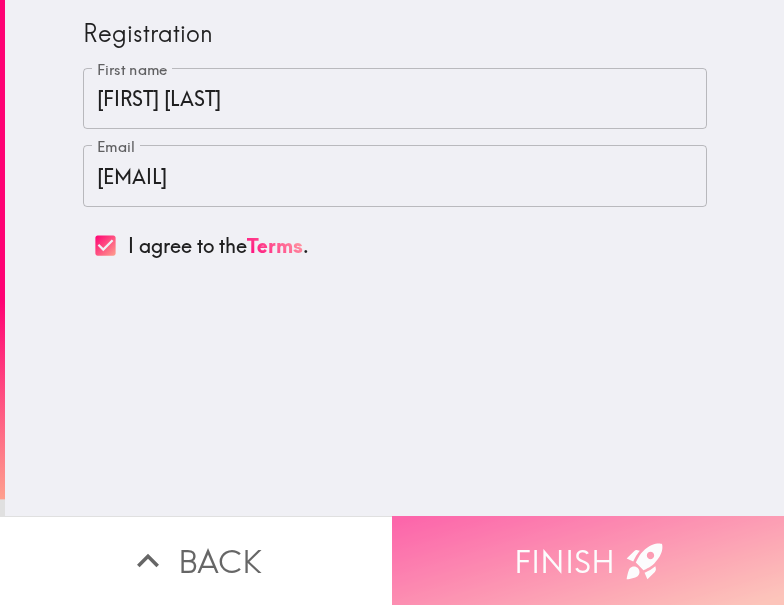 click on "Finish" at bounding box center (588, 560) 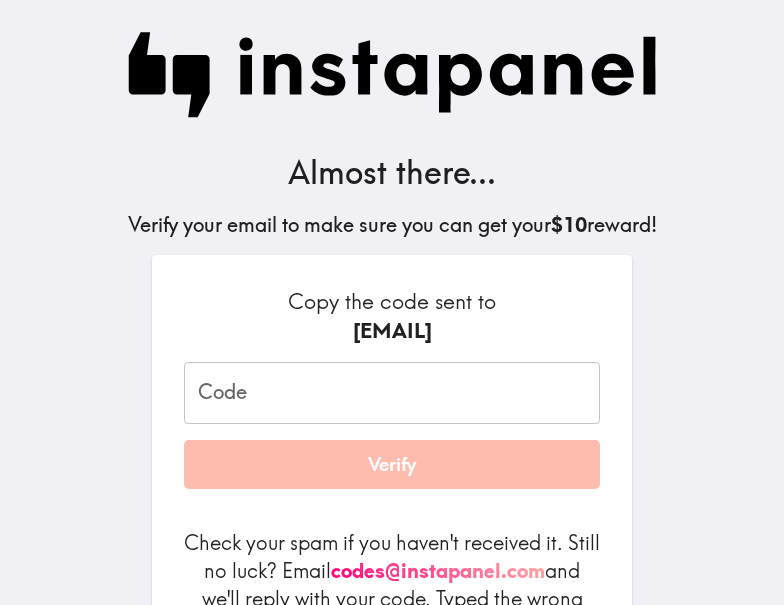 click on "Almost there... Verify your email to make sure you can get your  $10  reward! Copy the code sent to  [EMAIL] Code Code Verify Check your spam if you haven't received it.   Still no luck? Email  codes@example.com  and we'll reply with your code.   Typed the wrong email?   Request a new code By using Instapanel, you agree to our  Terms  and  Privacy Policy ." at bounding box center (392, 367) 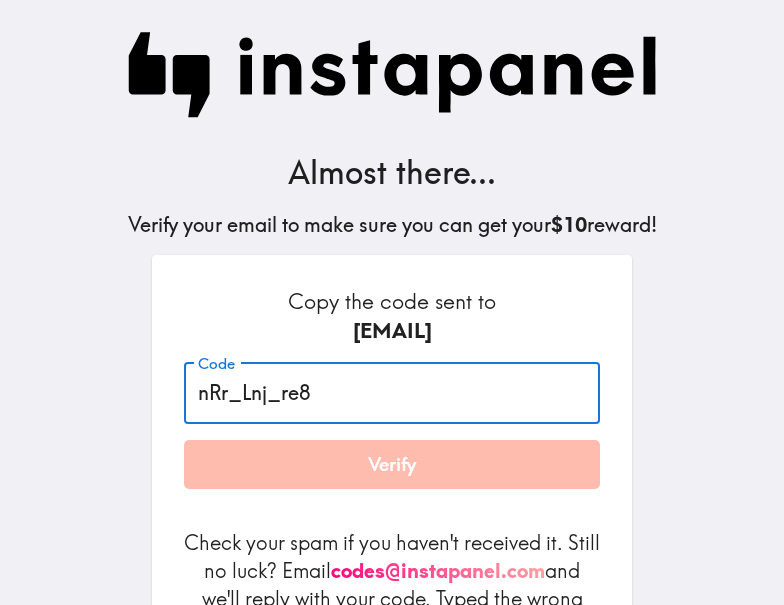 type on "nRr_Lnj_re8" 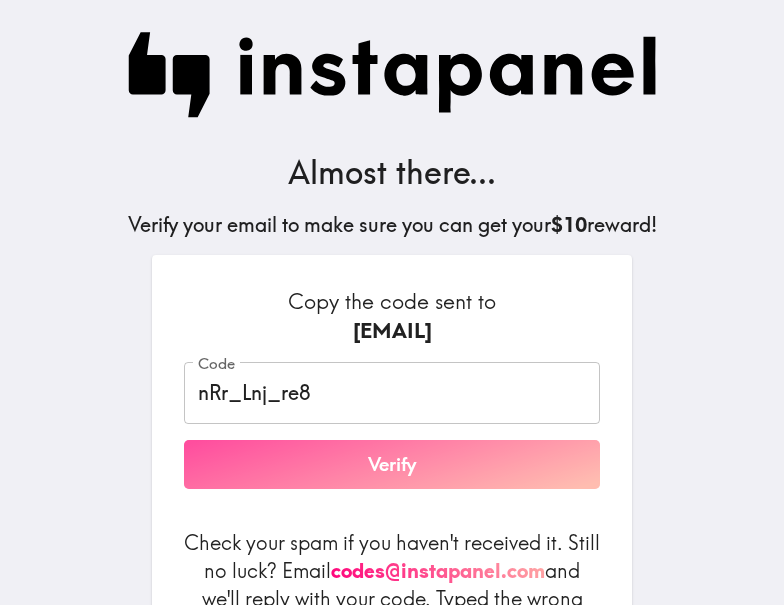click on "Verify" at bounding box center (392, 465) 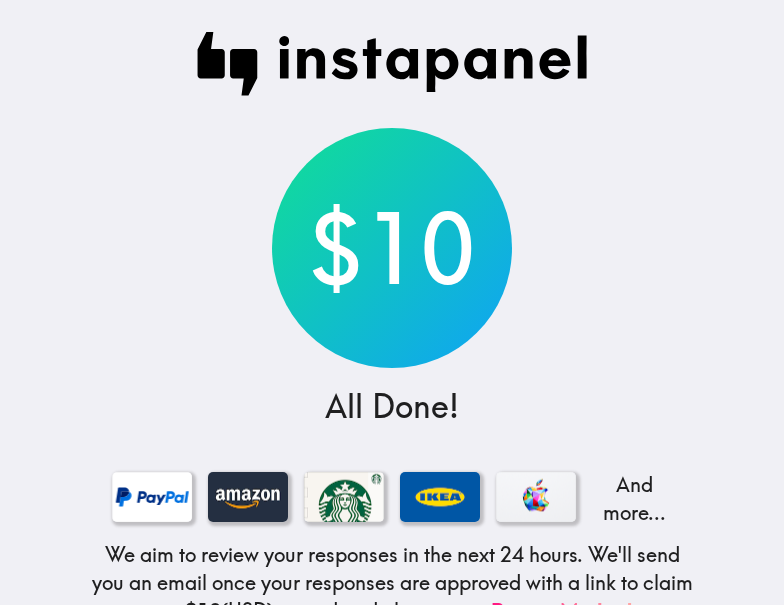click on "$10" at bounding box center [392, 248] 